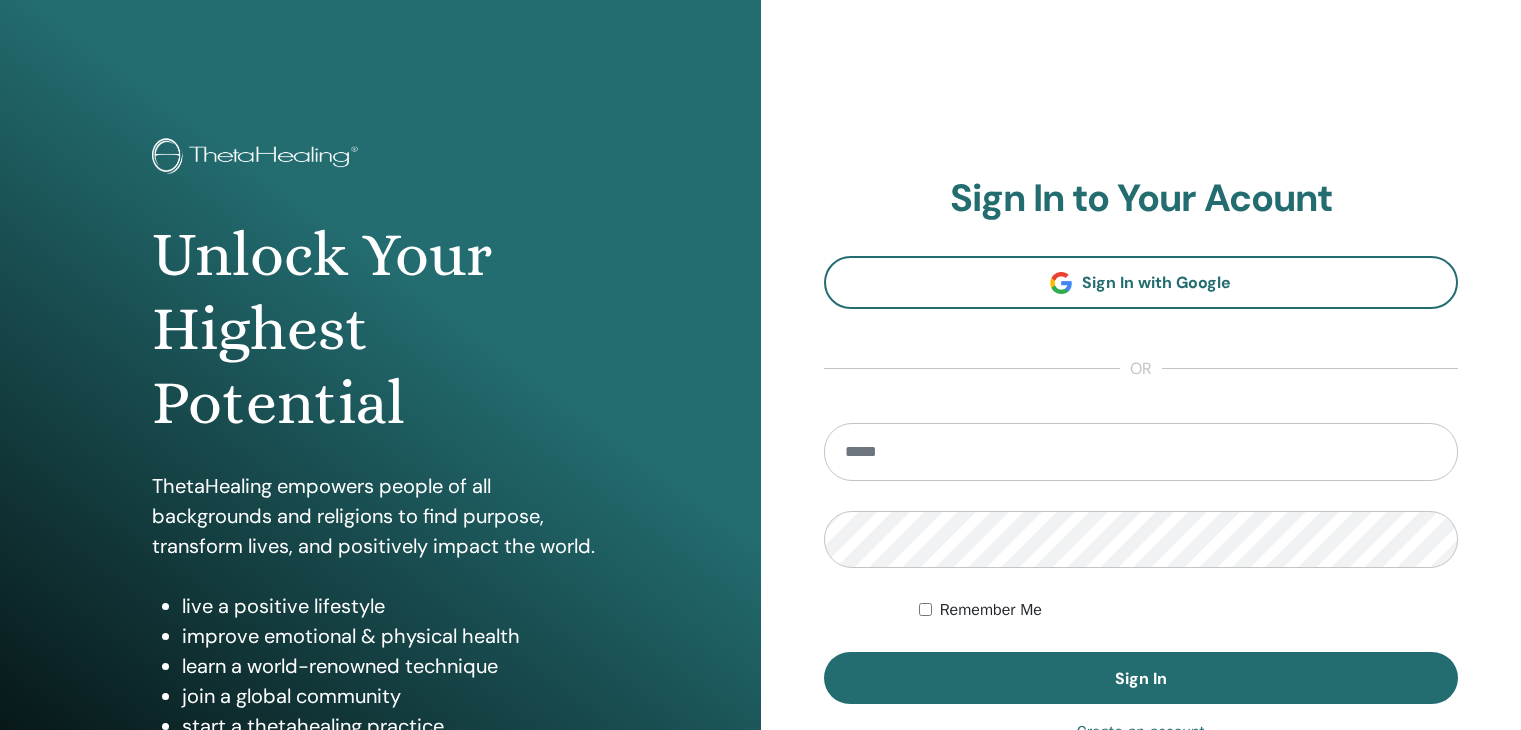 scroll, scrollTop: 0, scrollLeft: 0, axis: both 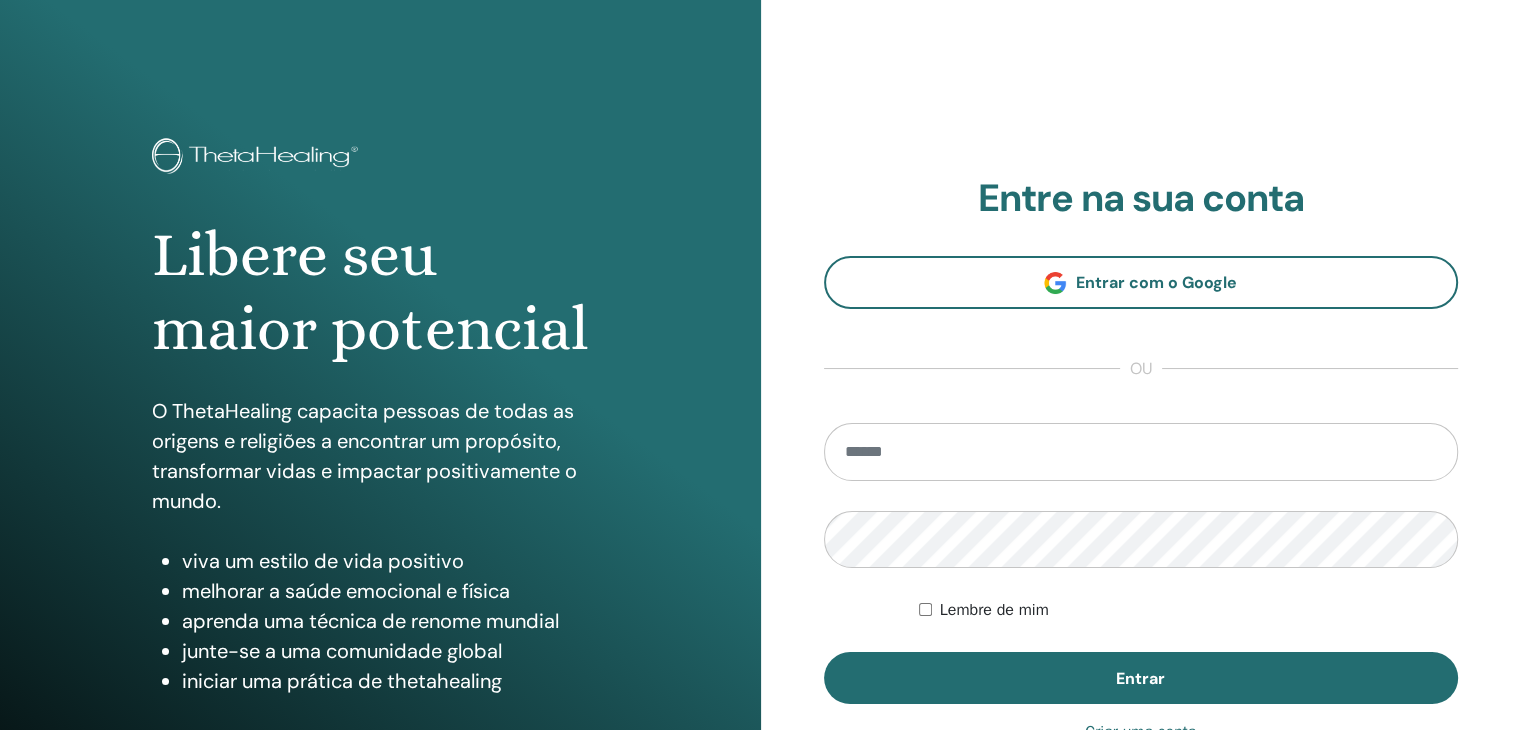 click at bounding box center [1141, 452] 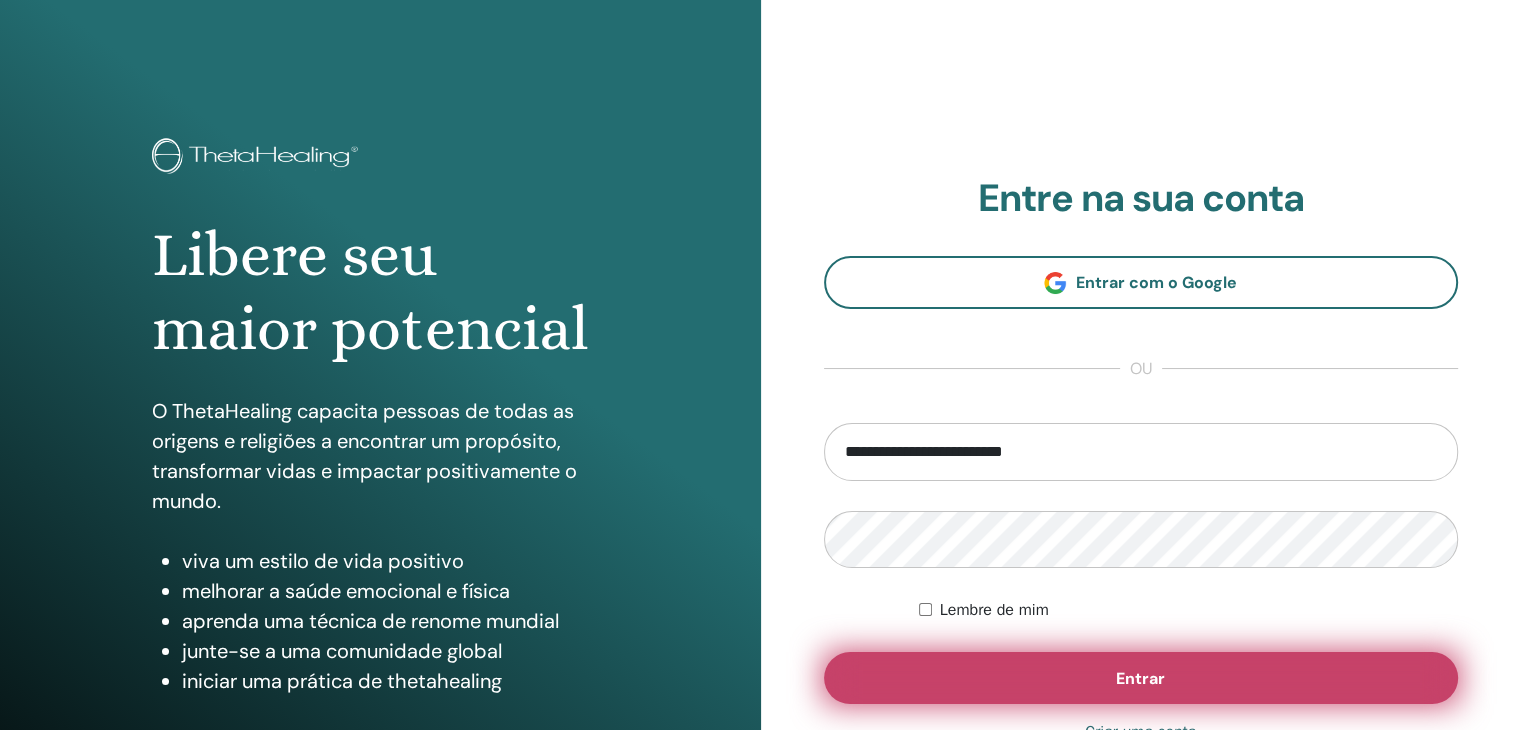 click on "Entrar" at bounding box center [1141, 678] 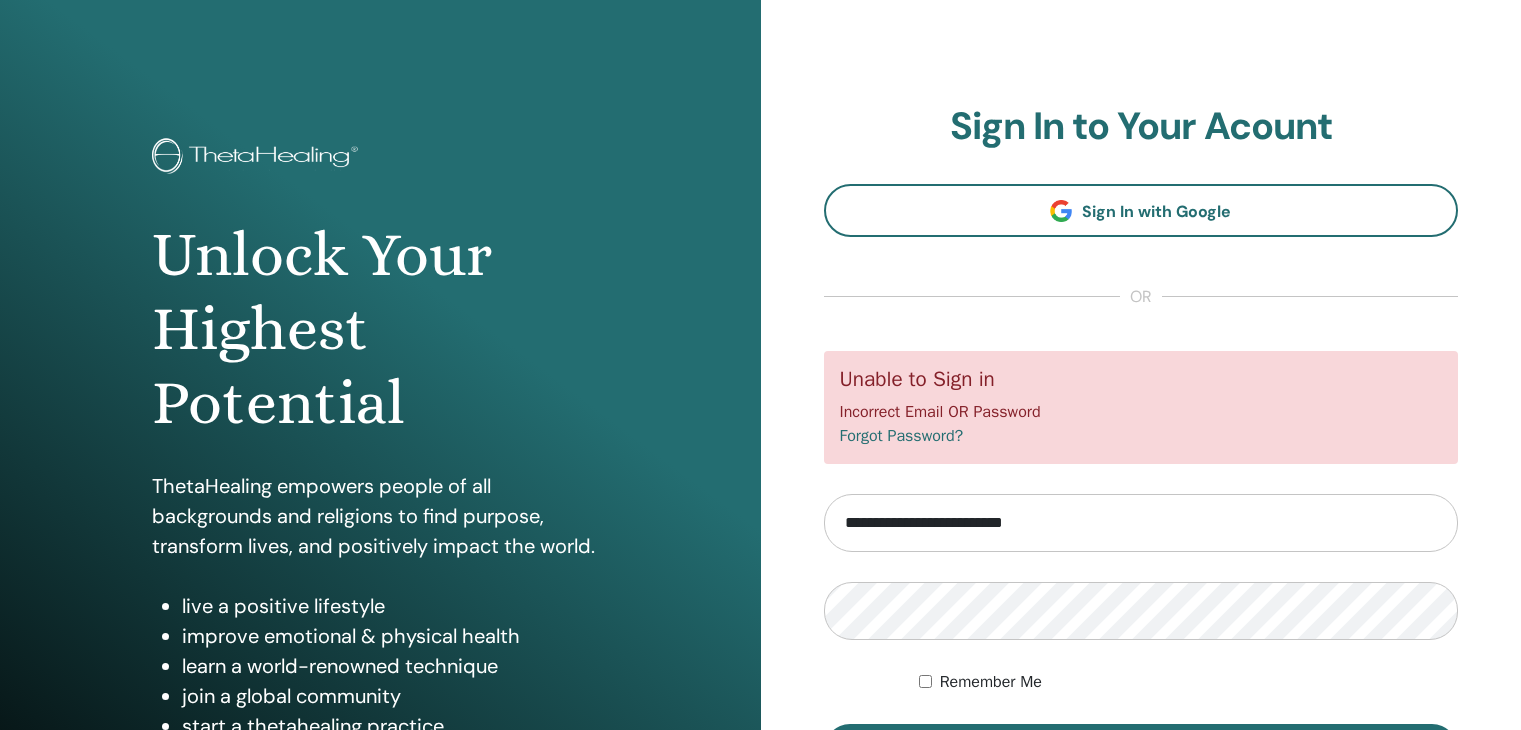 scroll, scrollTop: 0, scrollLeft: 0, axis: both 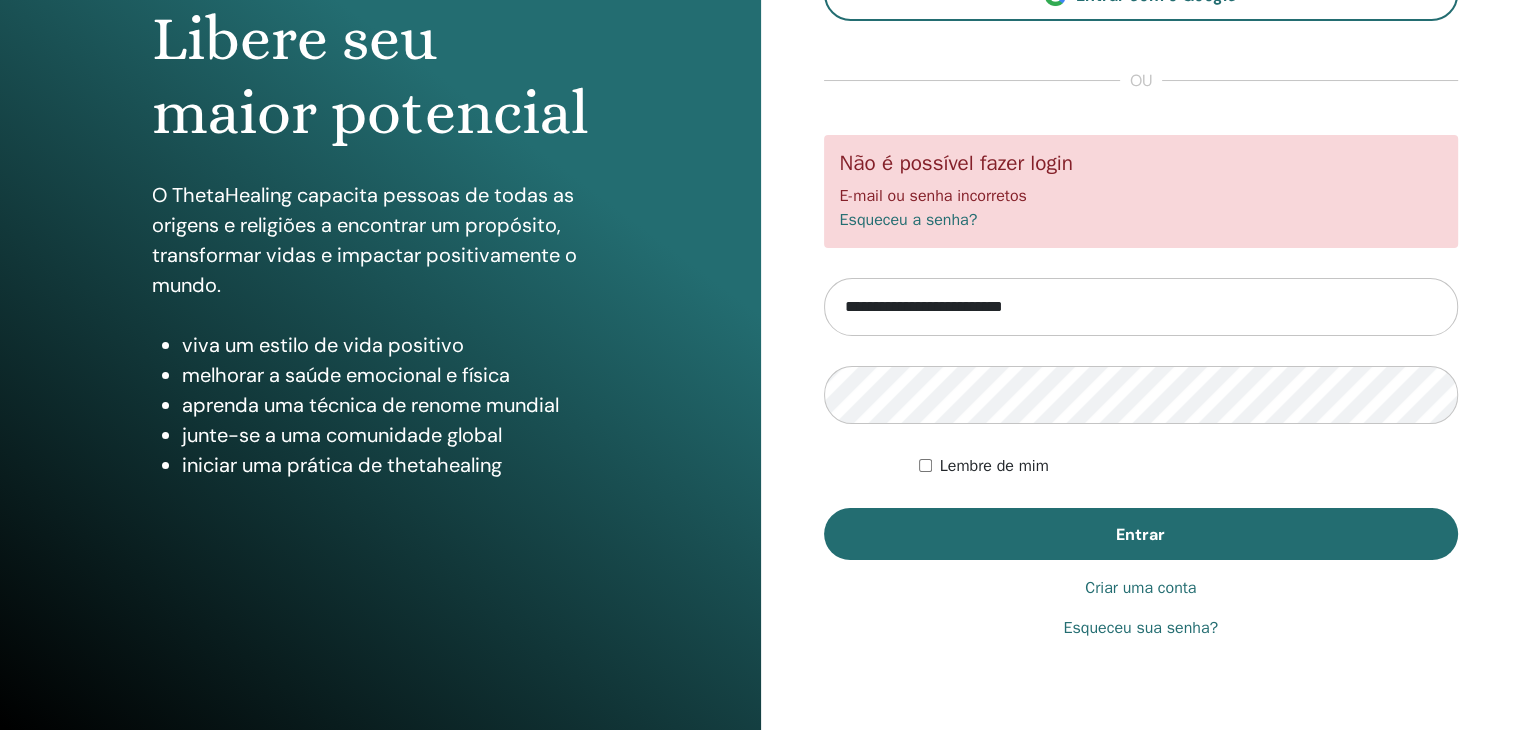 click on "Criar uma conta" at bounding box center [1140, 588] 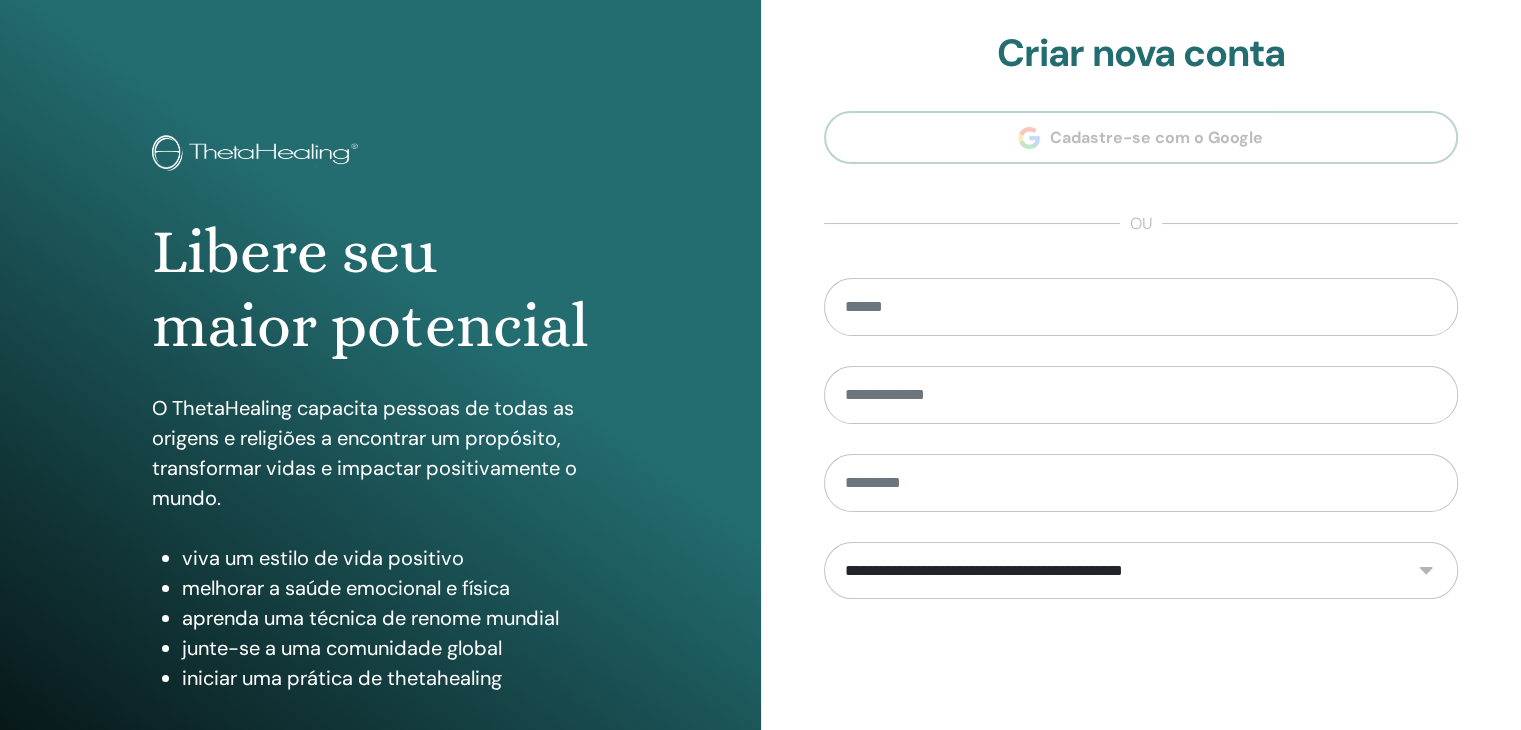 scroll, scrollTop: 0, scrollLeft: 0, axis: both 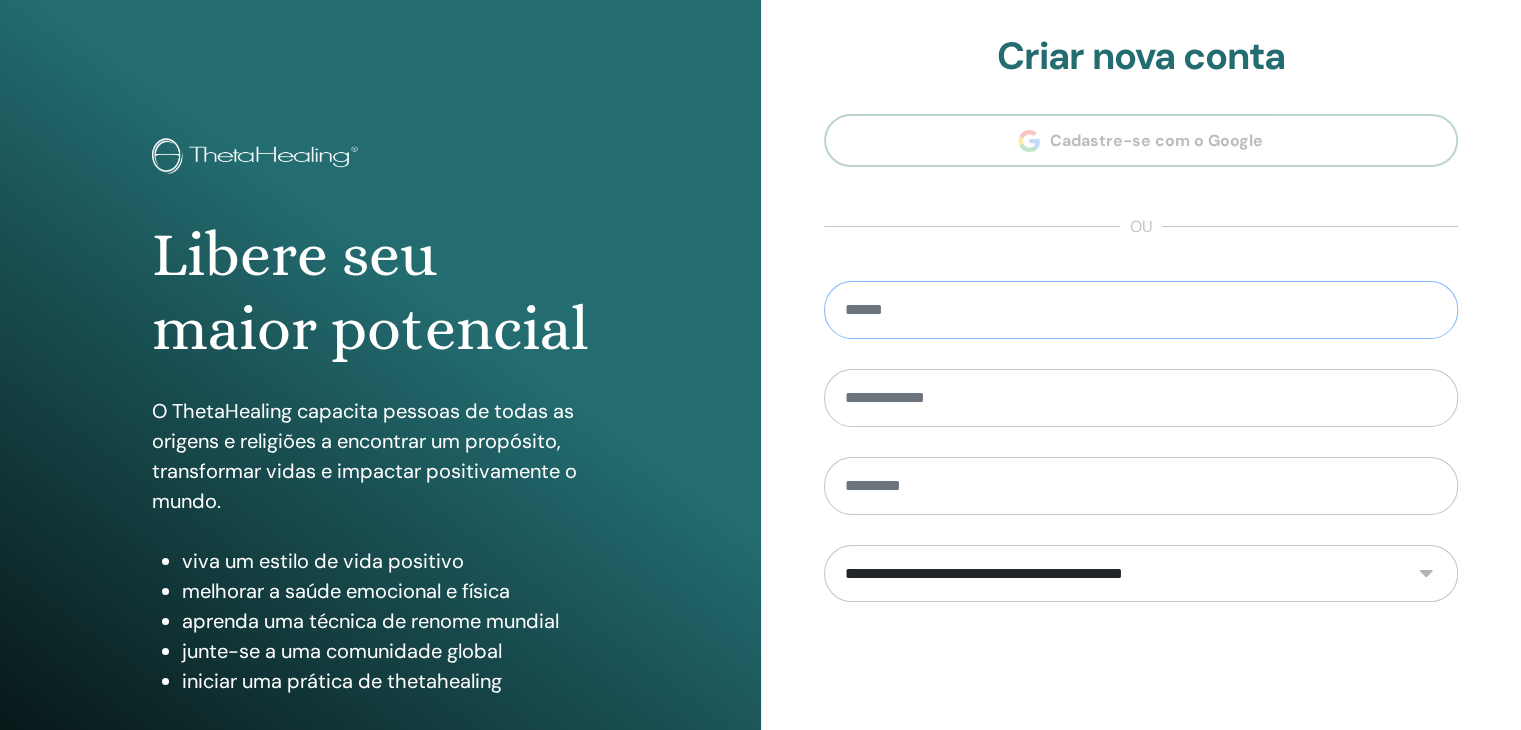 click at bounding box center (1141, 310) 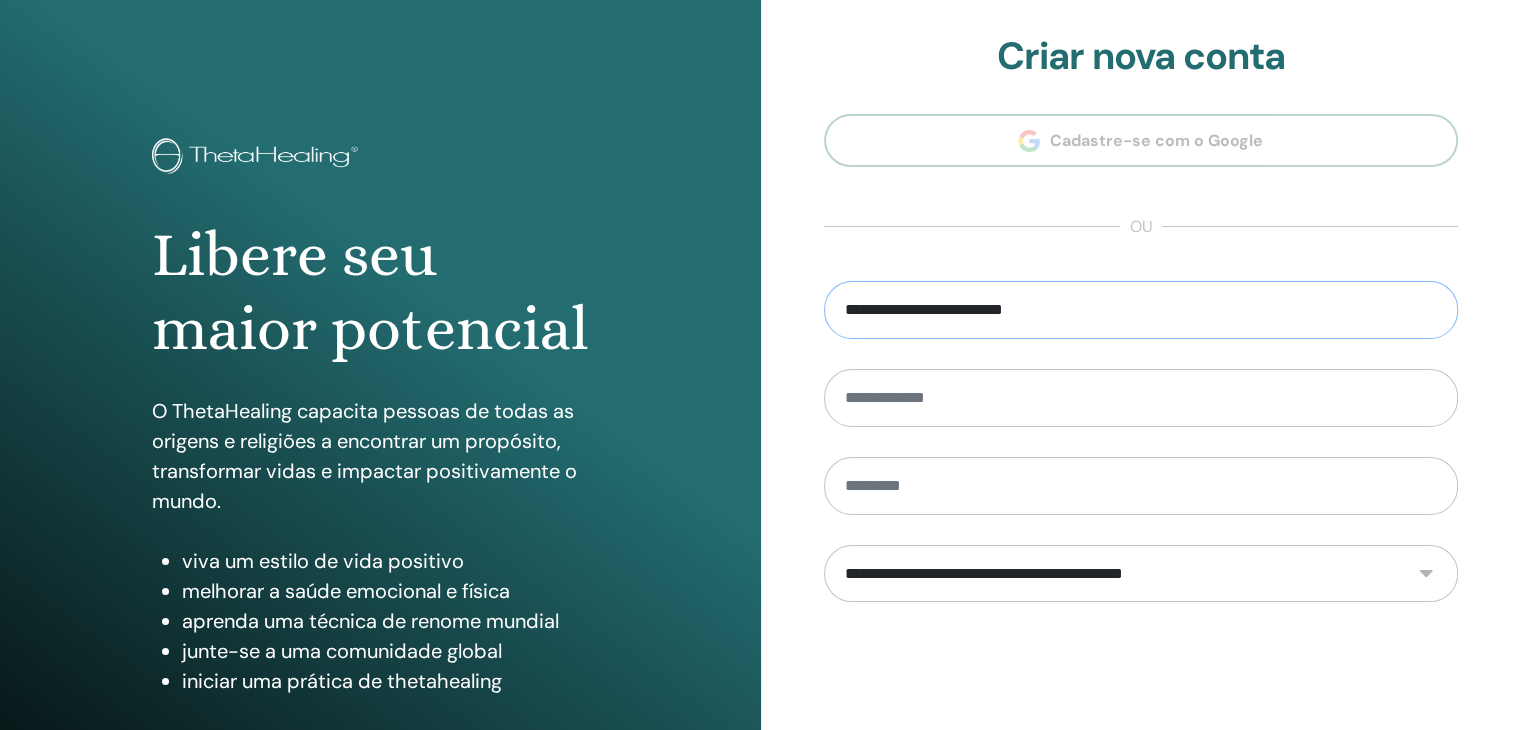 type on "**********" 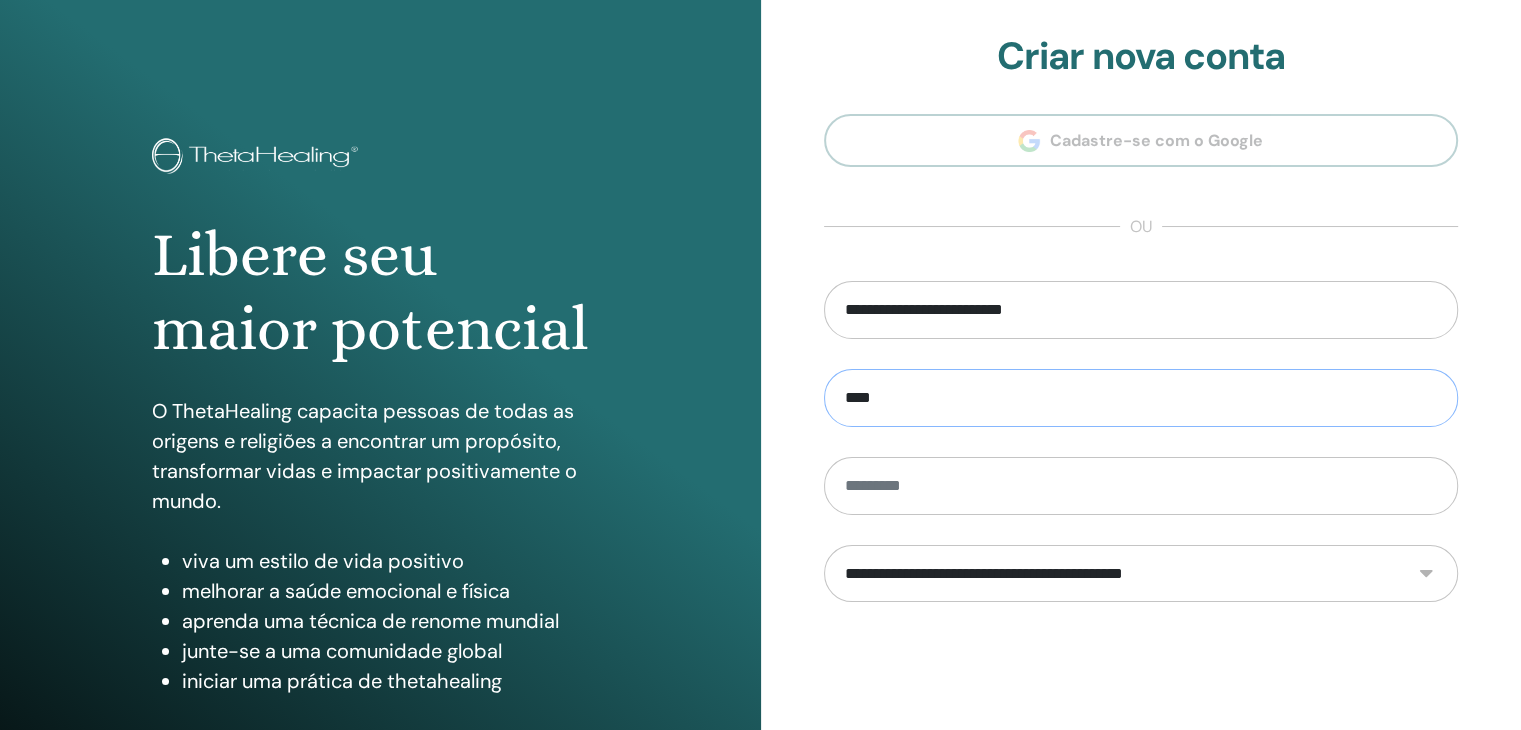 type on "*******" 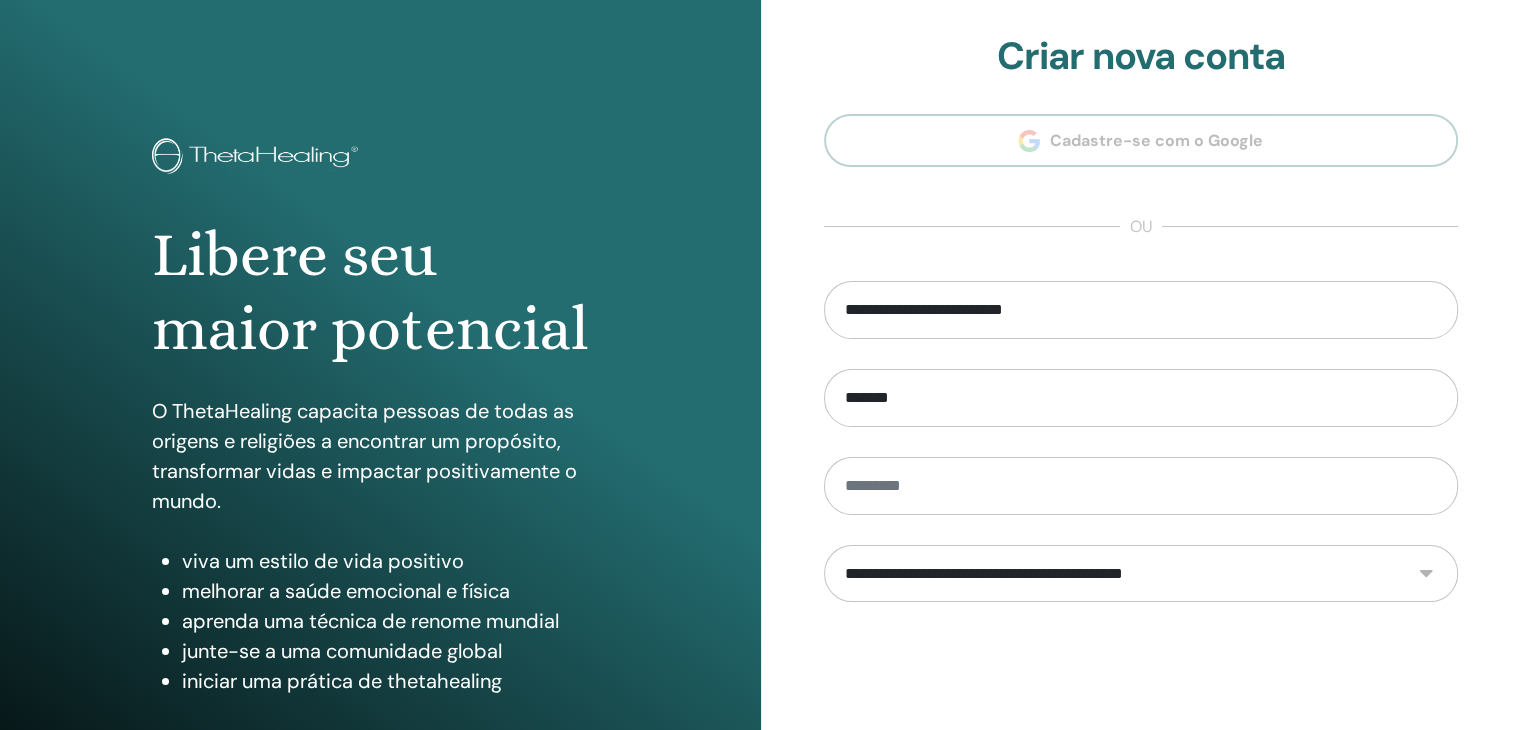 type on "******" 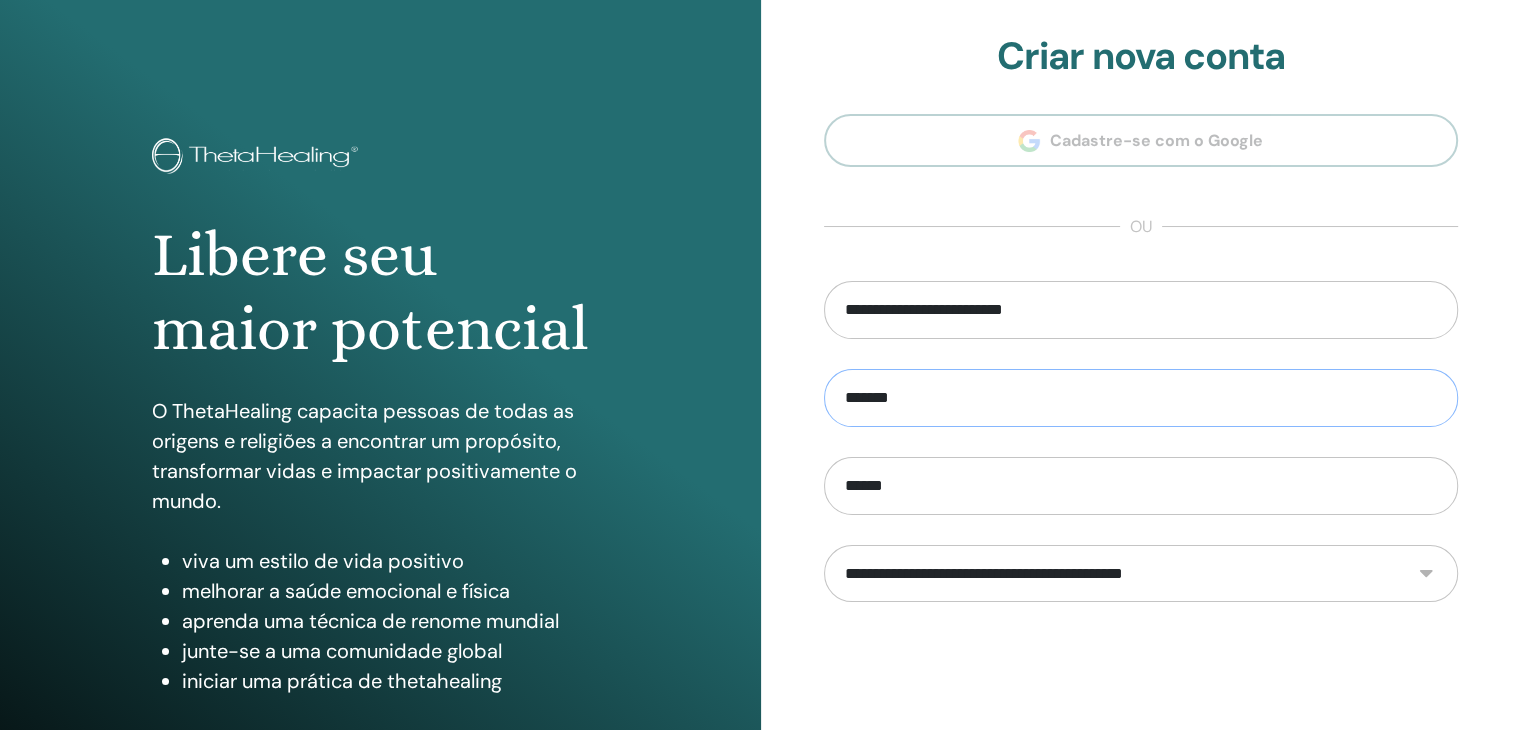 click on "*******" at bounding box center (1141, 398) 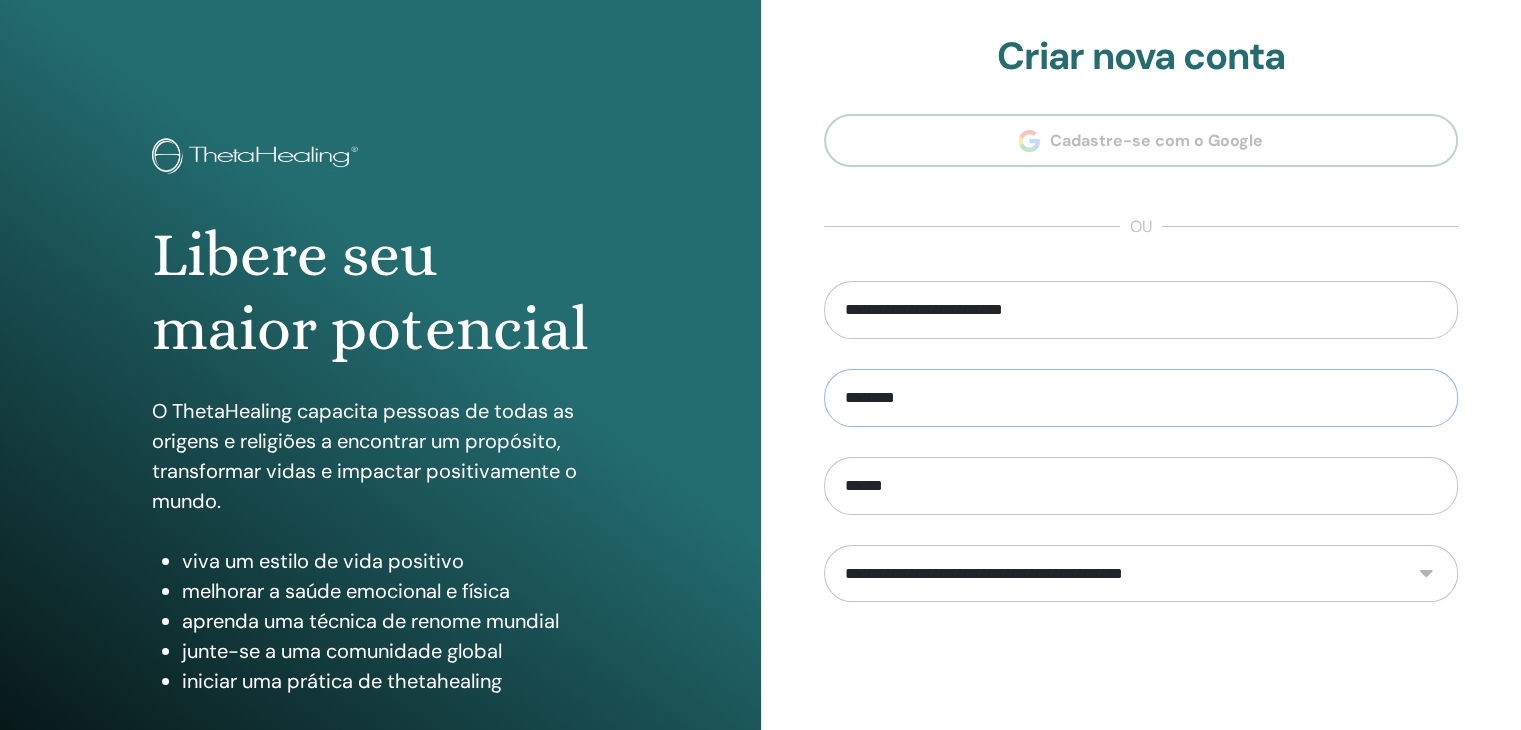 type on "*******" 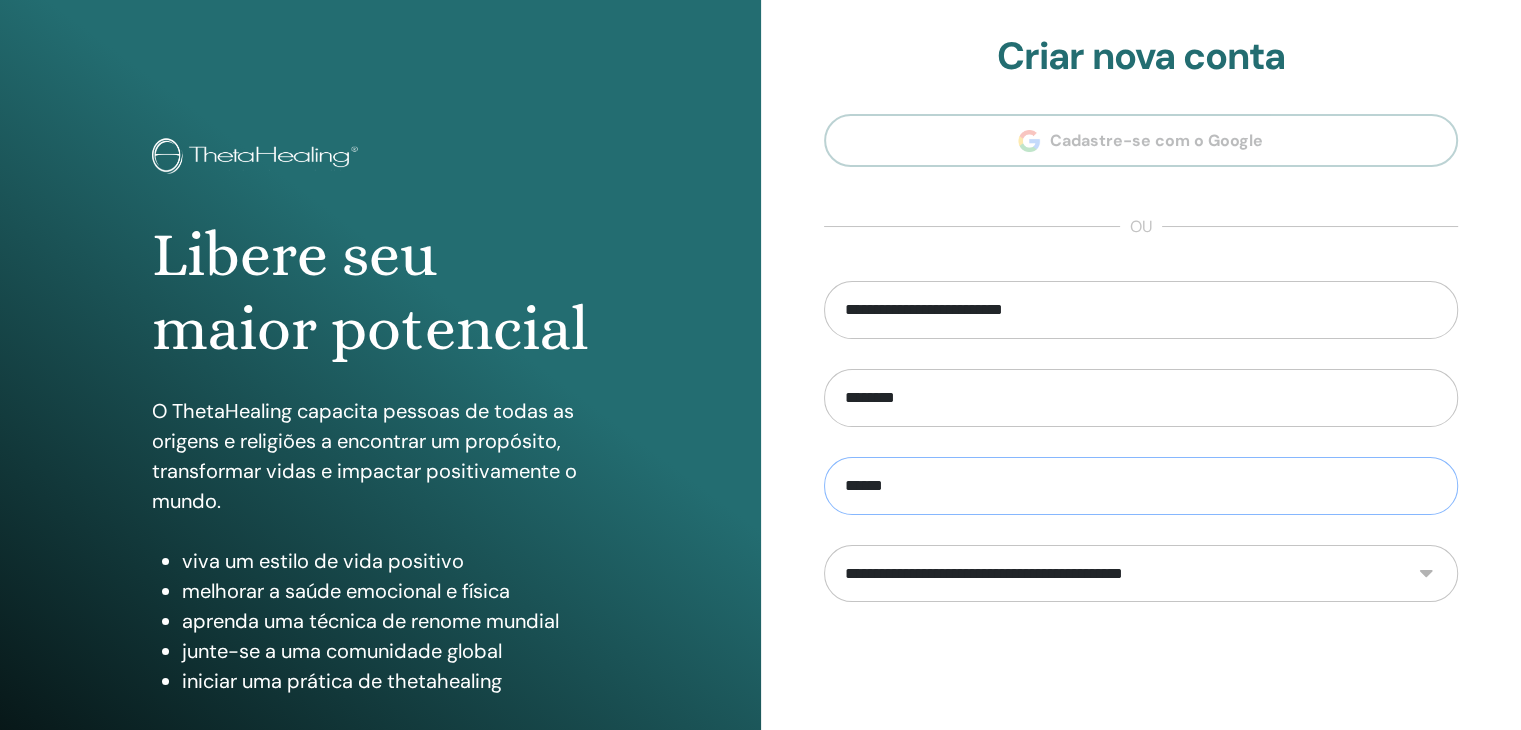 click on "******" at bounding box center [1141, 486] 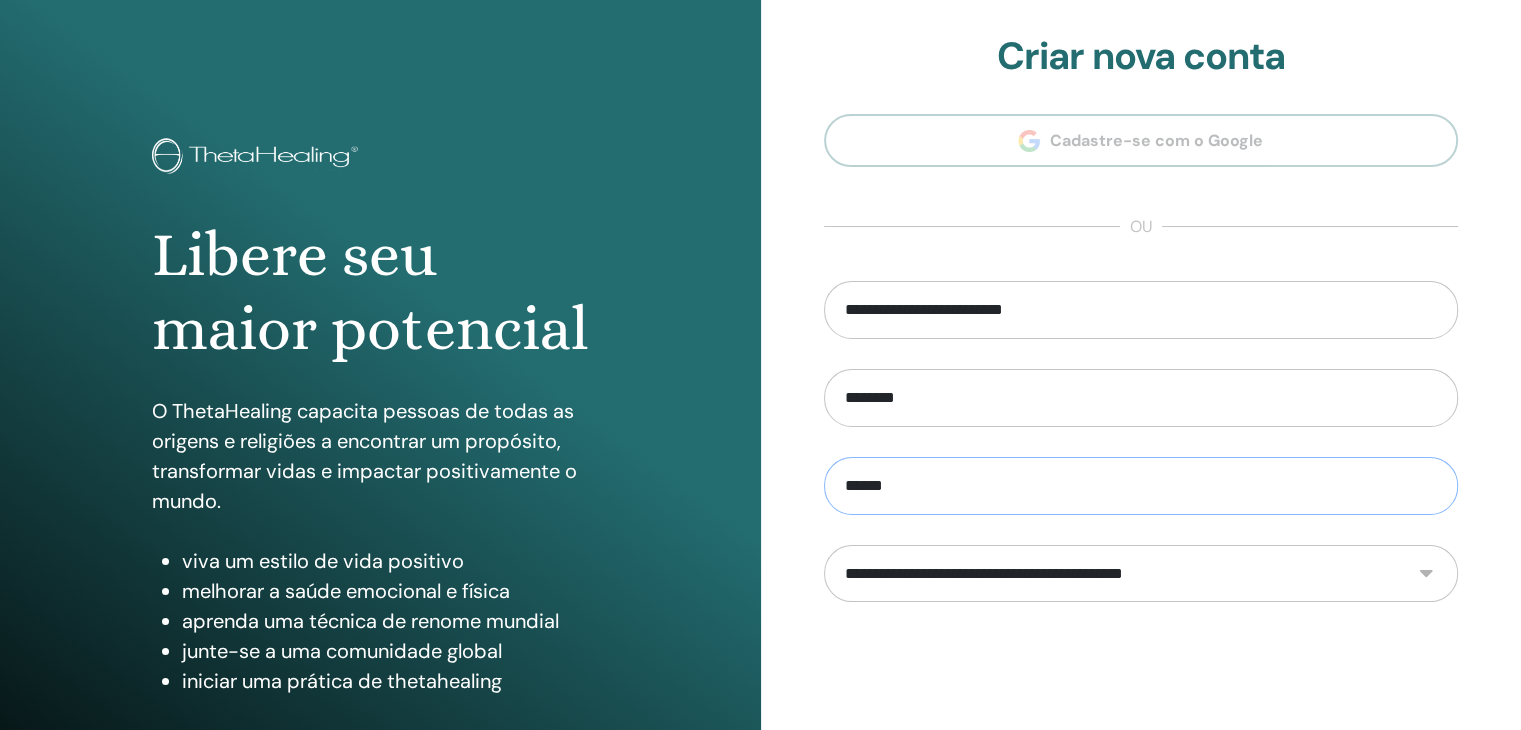 drag, startPoint x: 900, startPoint y: 485, endPoint x: 728, endPoint y: 491, distance: 172.10461 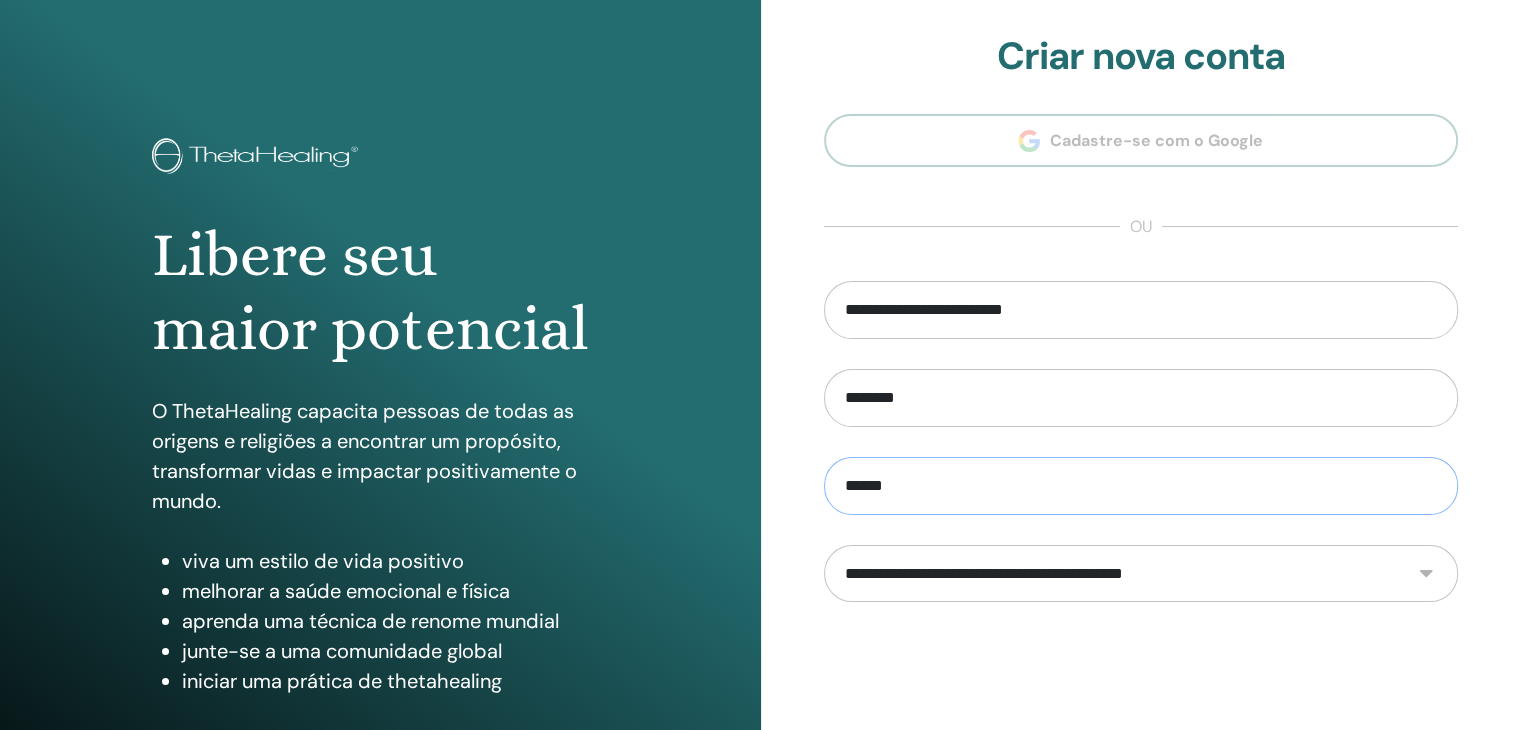 click on "Libere seu maior potencial
O ThetaHealing capacita pessoas de todas as origens e religiões a encontrar um propósito, transformar vidas e impactar positivamente o mundo.
viva um estilo de vida positivo
melhorar a saúde emocional e física
aprenda uma técnica de renome mundial
junte-se a uma comunidade global
iniciar uma prática de thetahealing
Entre na sua conta
Entrar com o Google
ou" at bounding box center [760, 480] 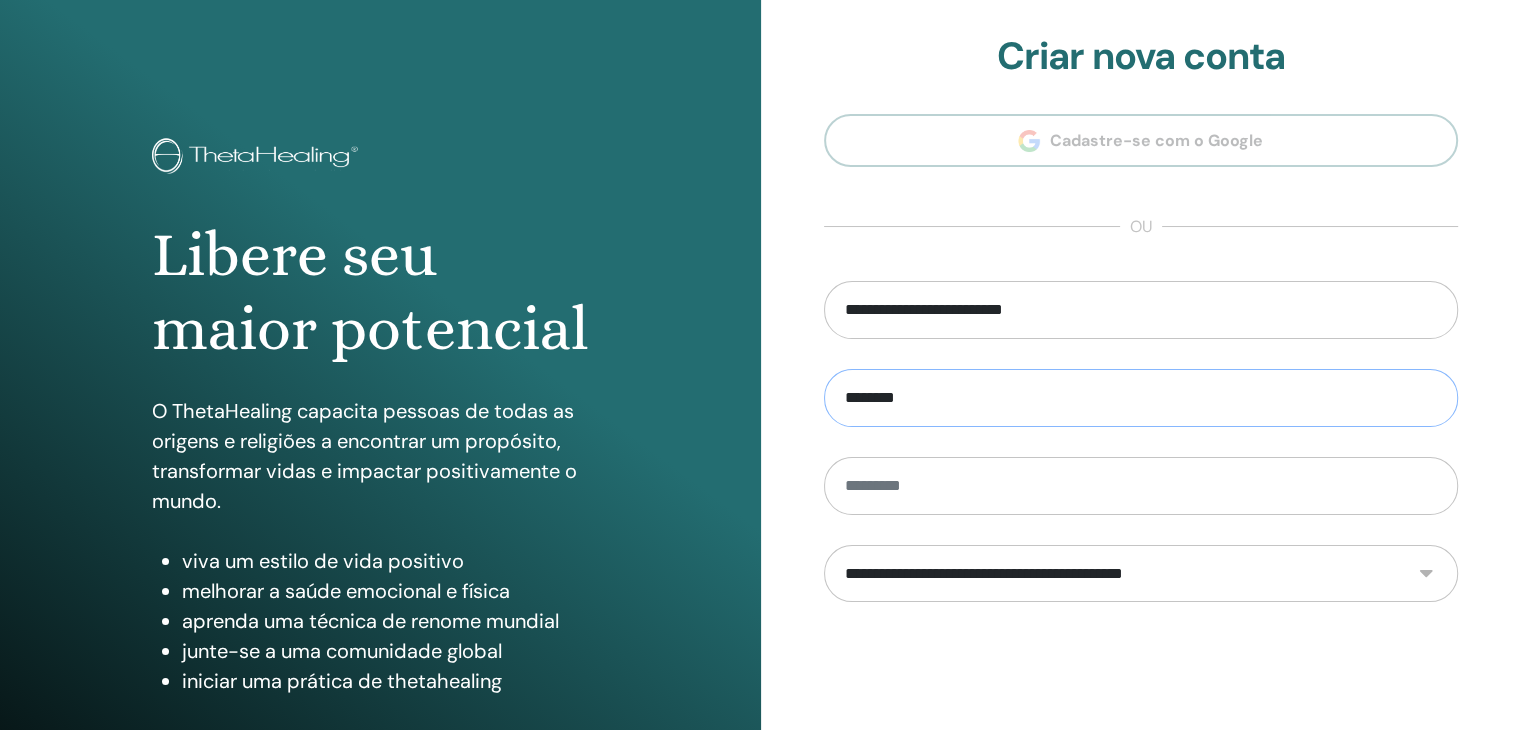 click on "*******" at bounding box center [1141, 398] 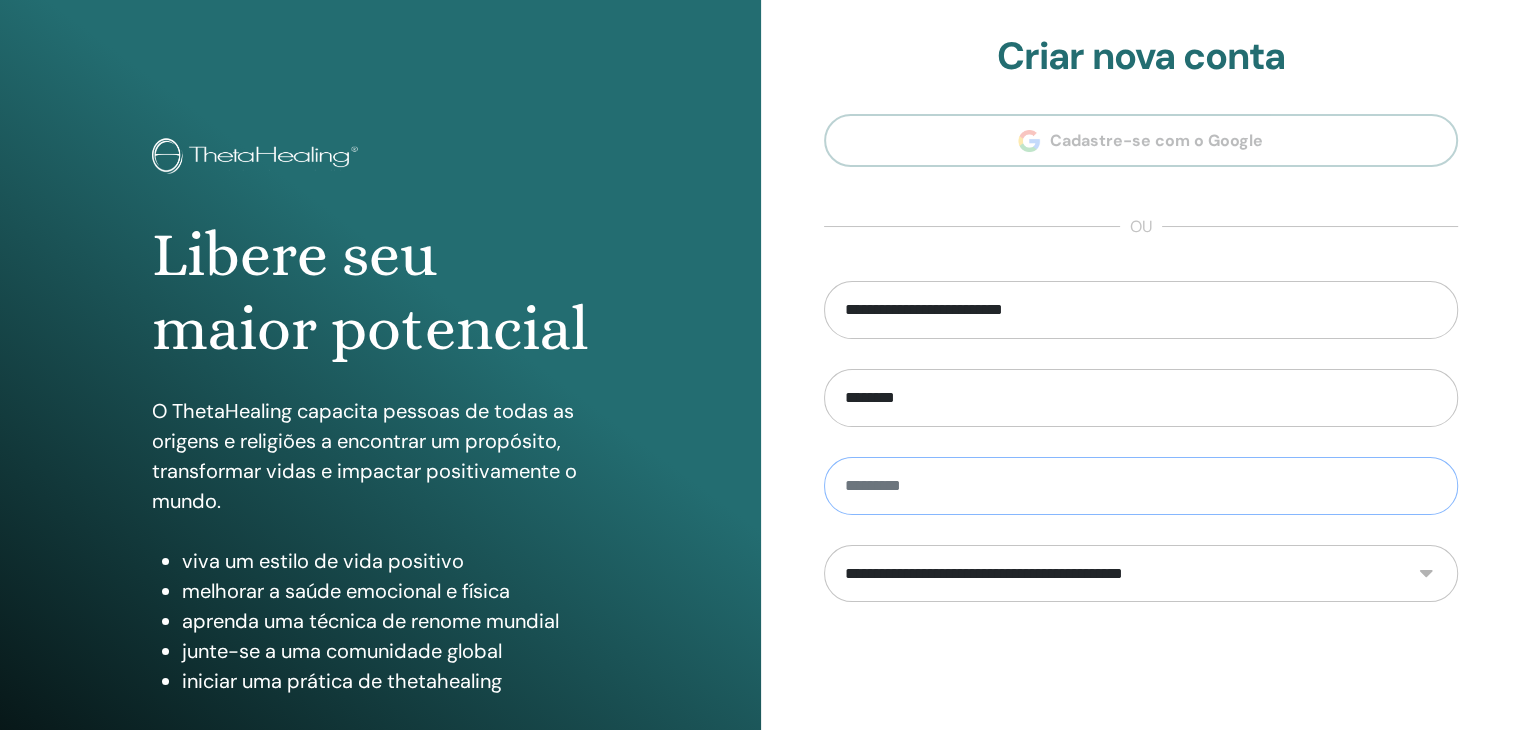click at bounding box center [1141, 486] 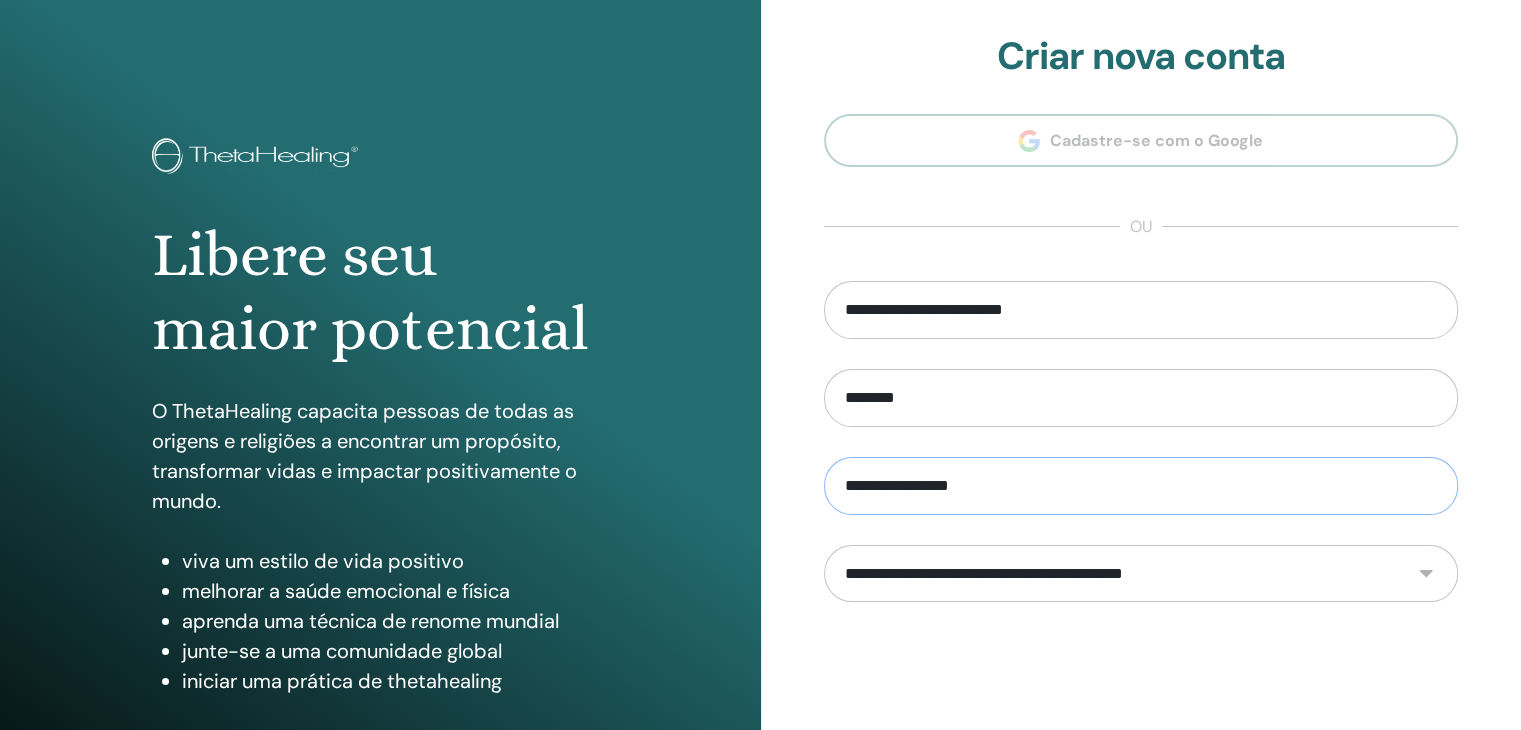 type on "**********" 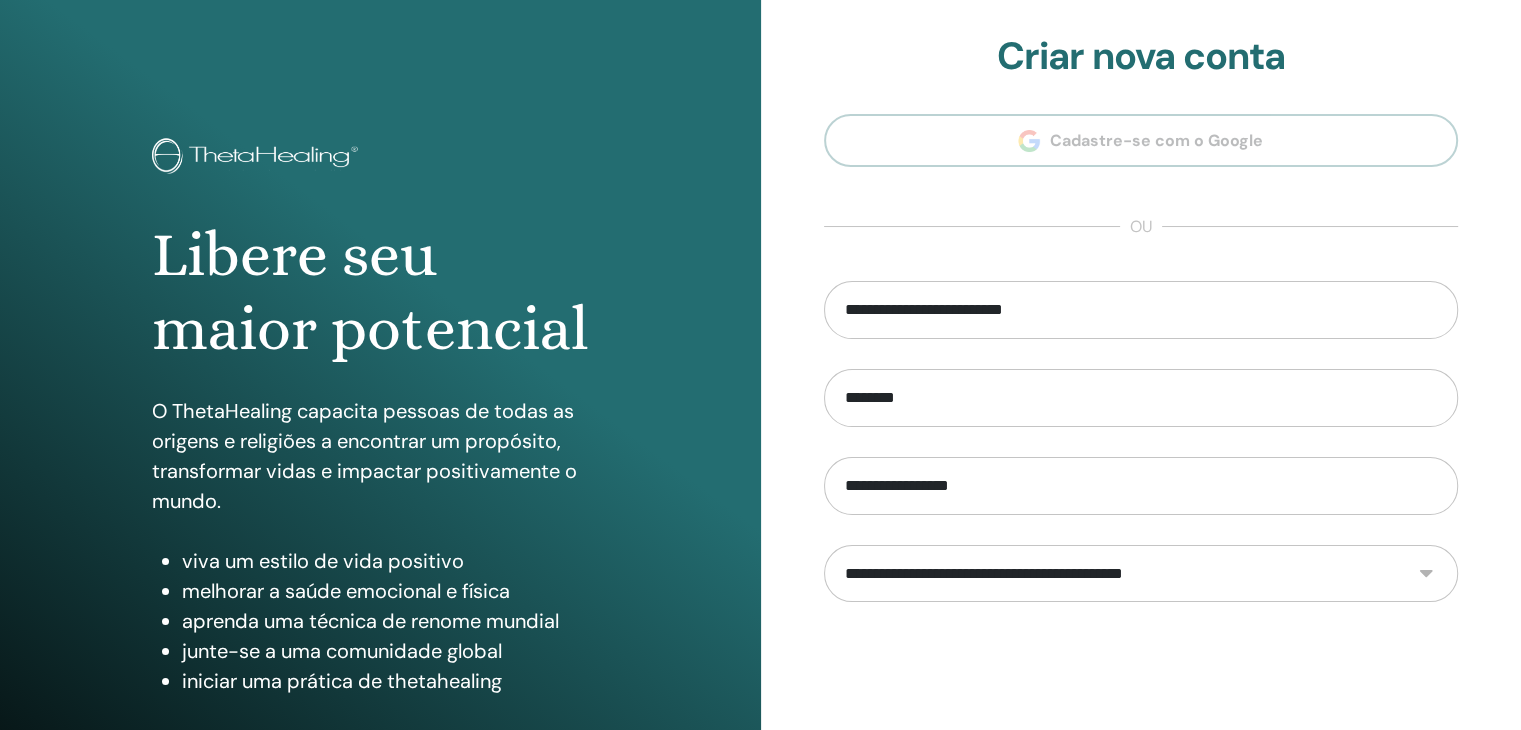 click on "**********" at bounding box center (1141, 574) 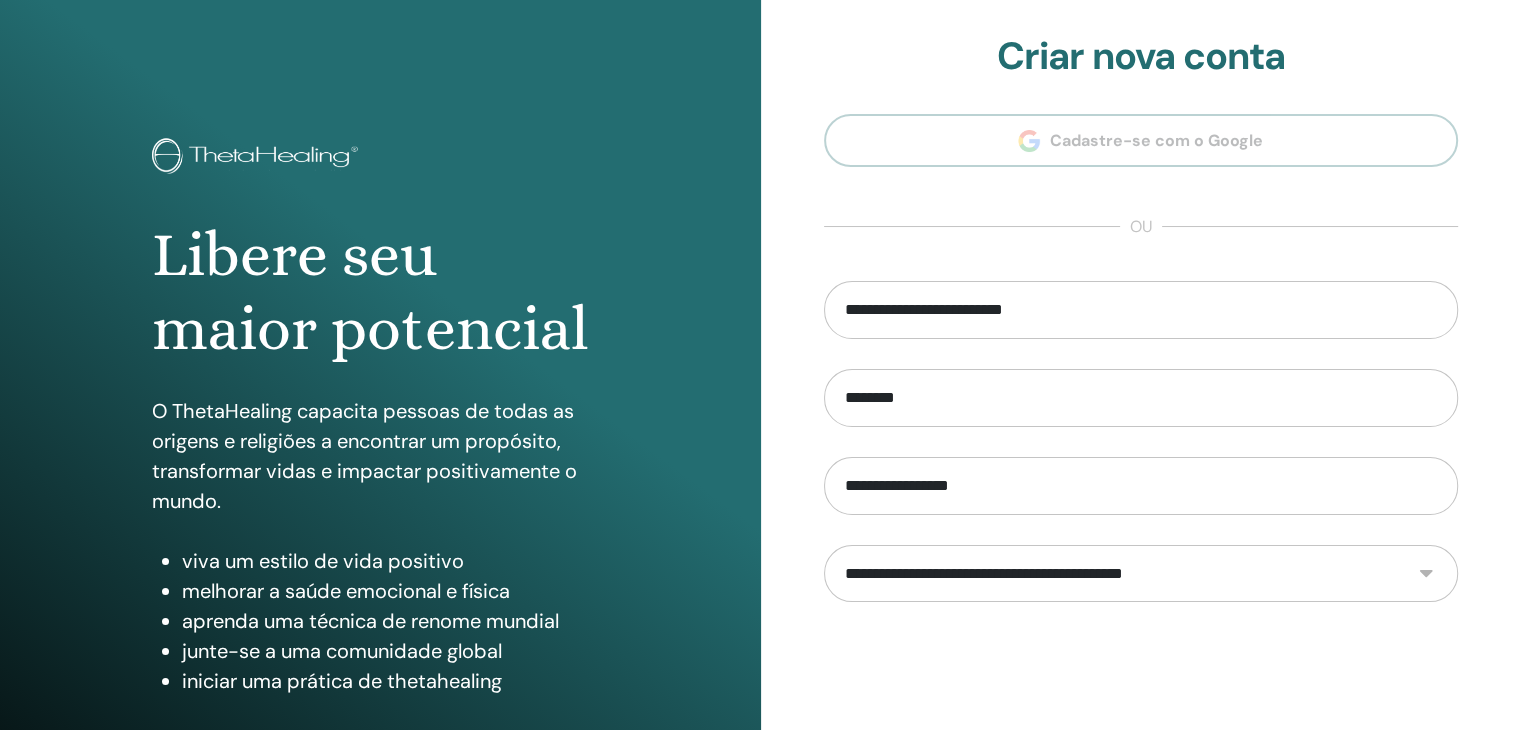 select on "***" 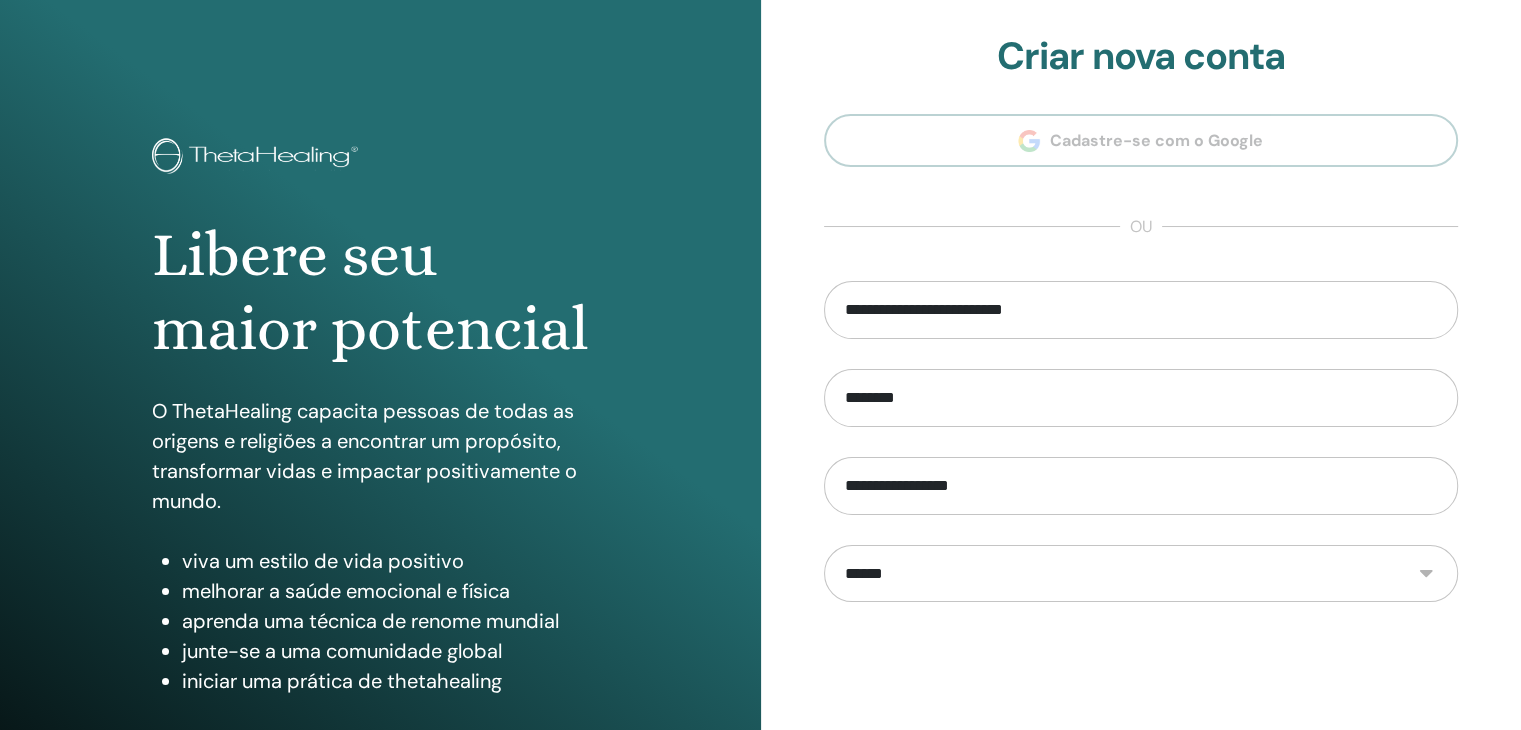 click on "**********" at bounding box center (1141, 574) 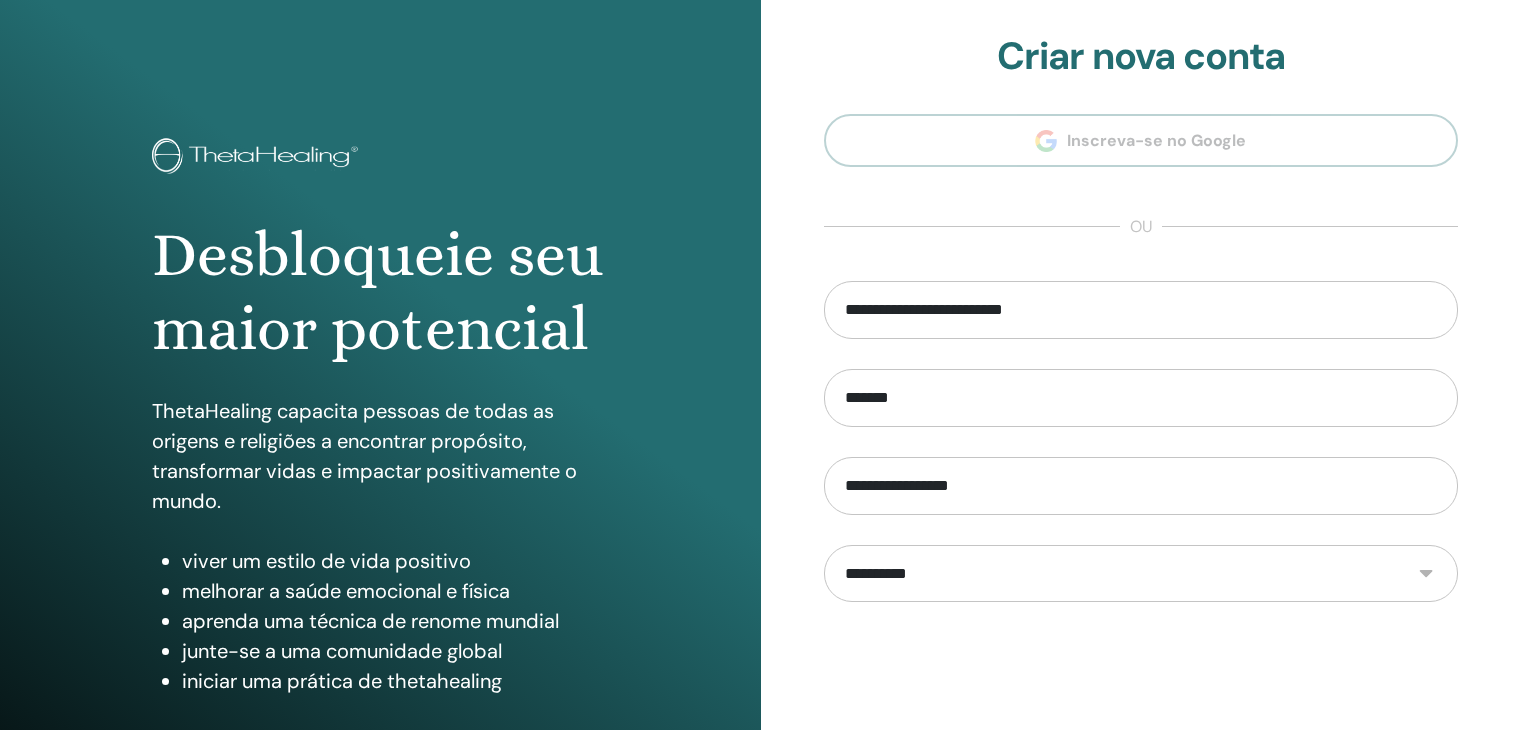 scroll, scrollTop: 0, scrollLeft: 0, axis: both 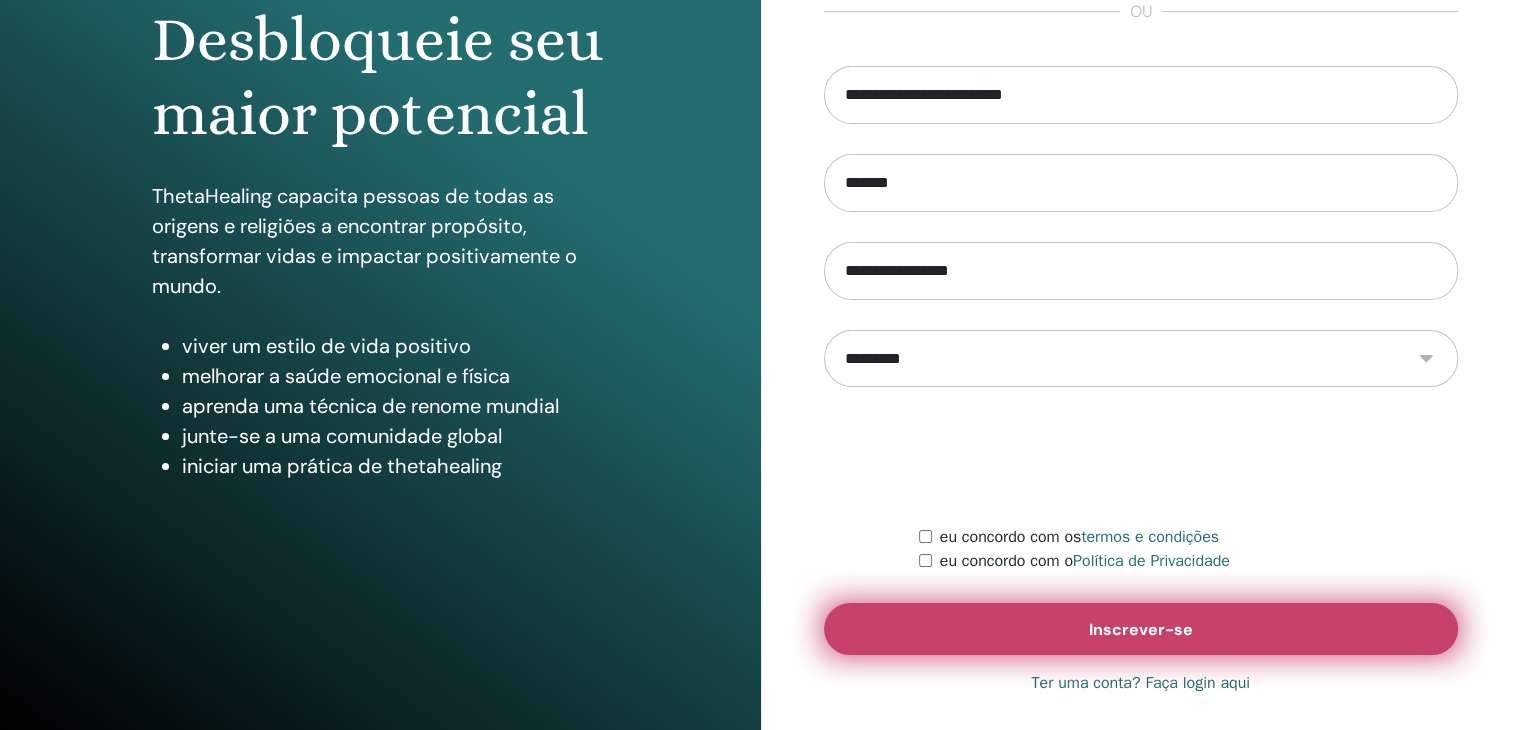 click on "Inscrever-se" at bounding box center [1141, 629] 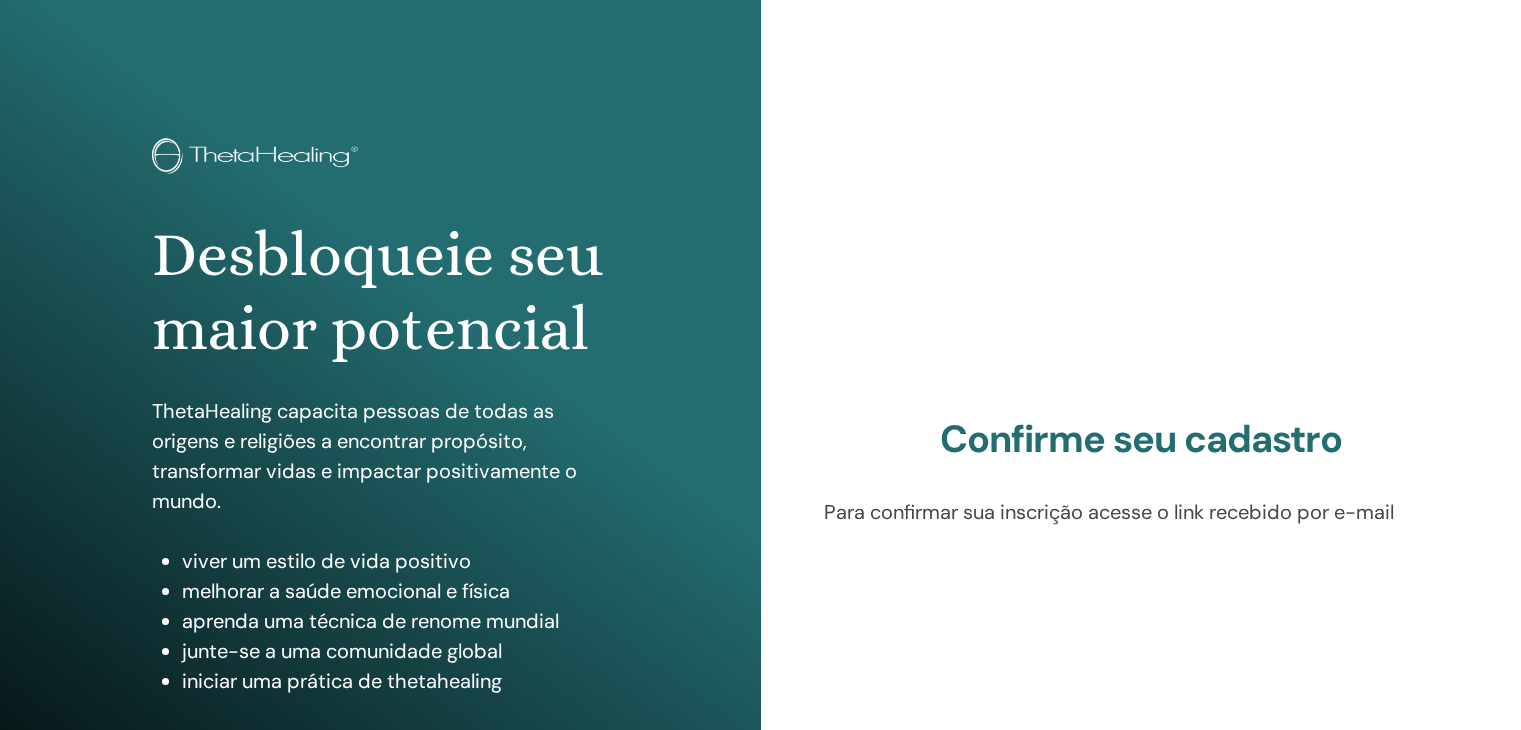 scroll, scrollTop: 0, scrollLeft: 0, axis: both 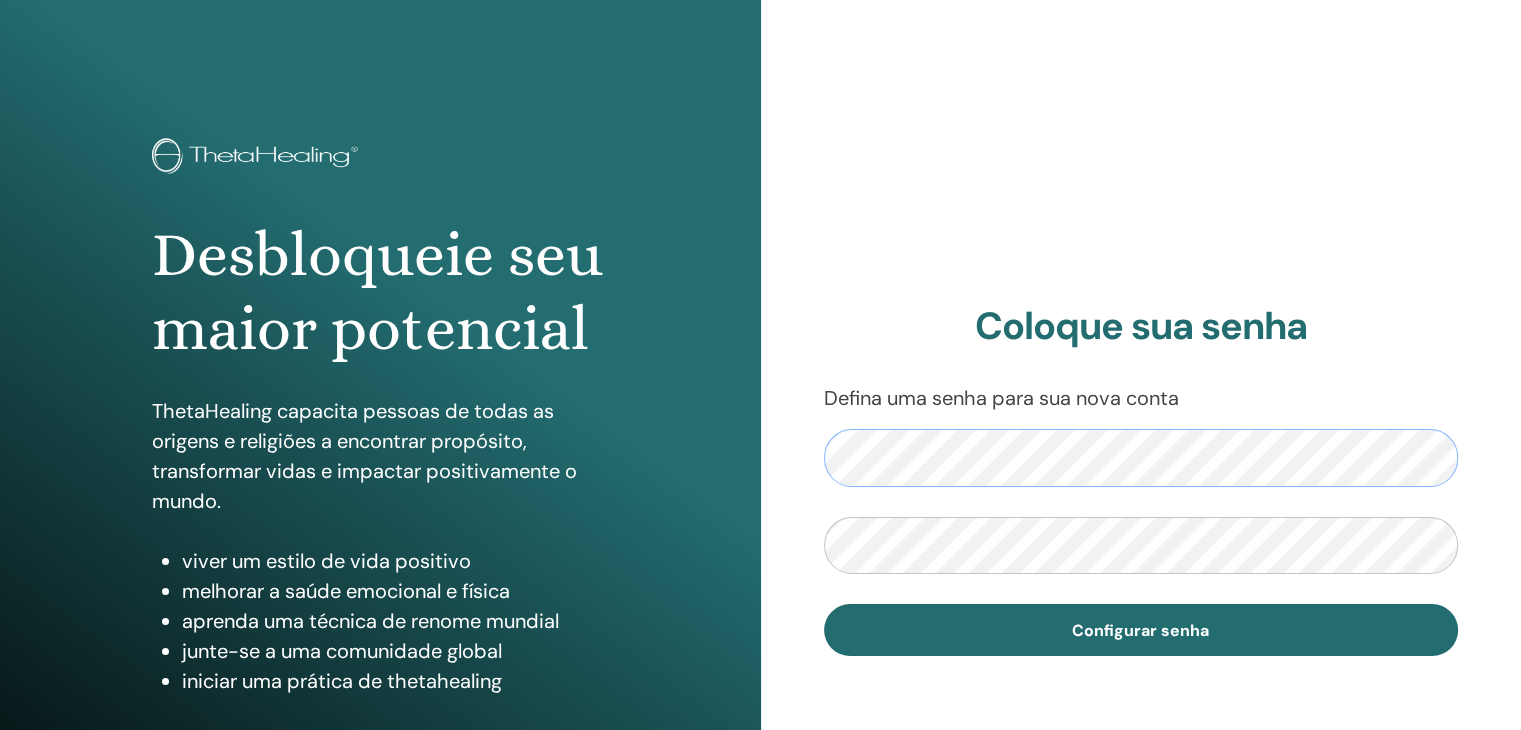 click on "Coloque sua senha
Defina uma senha para sua nova conta
Configurar senha" at bounding box center [1141, 480] 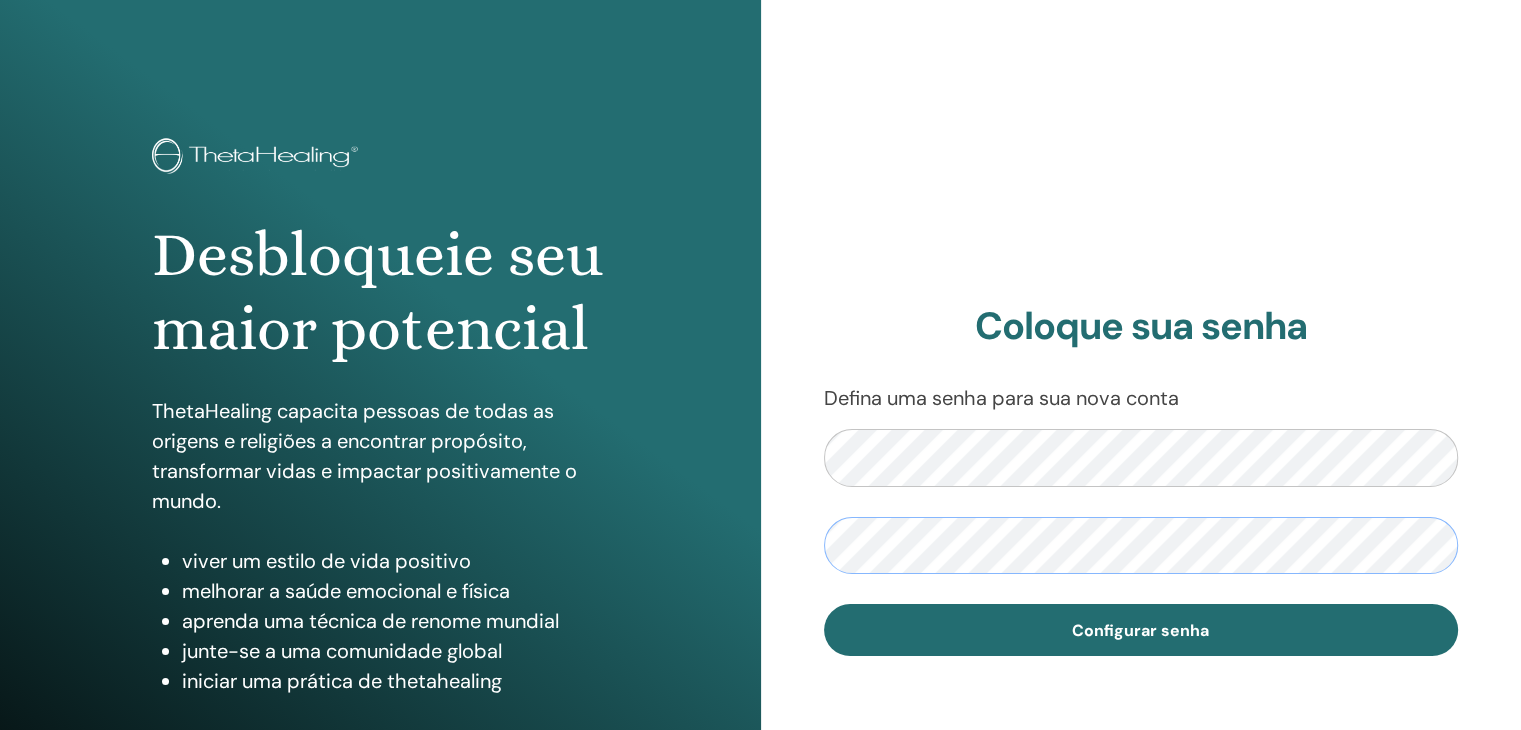 click on "Configurar senha" at bounding box center [1141, 630] 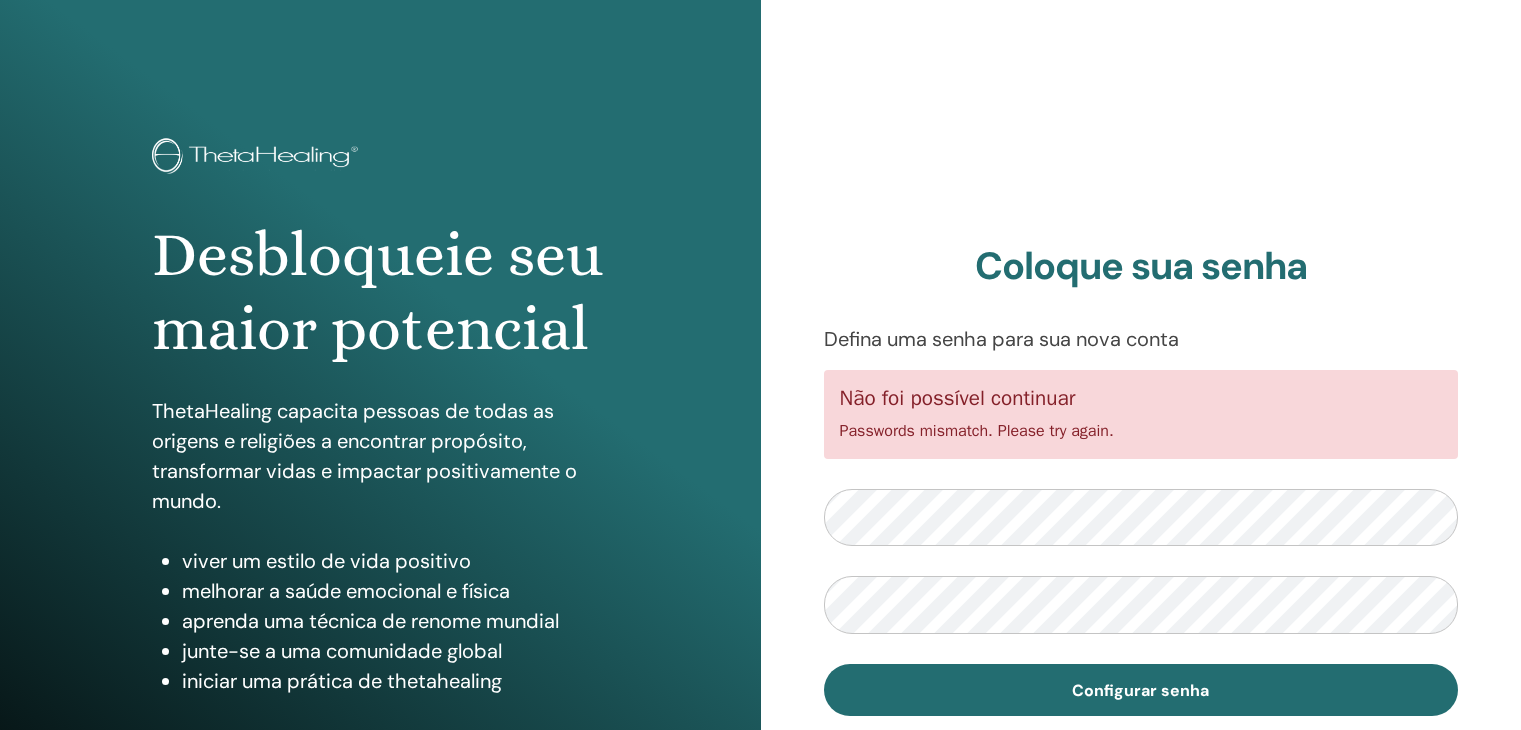 scroll, scrollTop: 0, scrollLeft: 0, axis: both 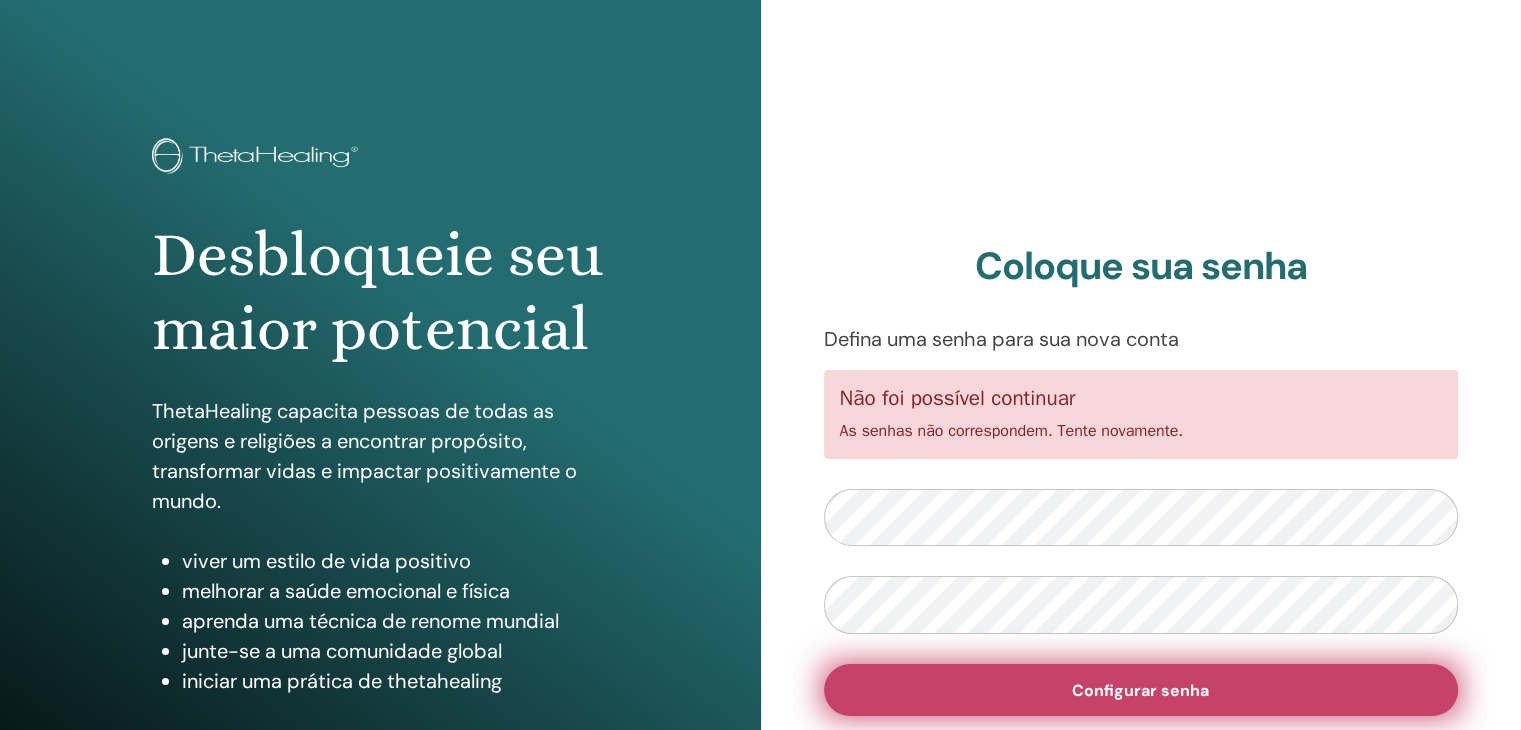 click on "Configurar senha" at bounding box center [1141, 690] 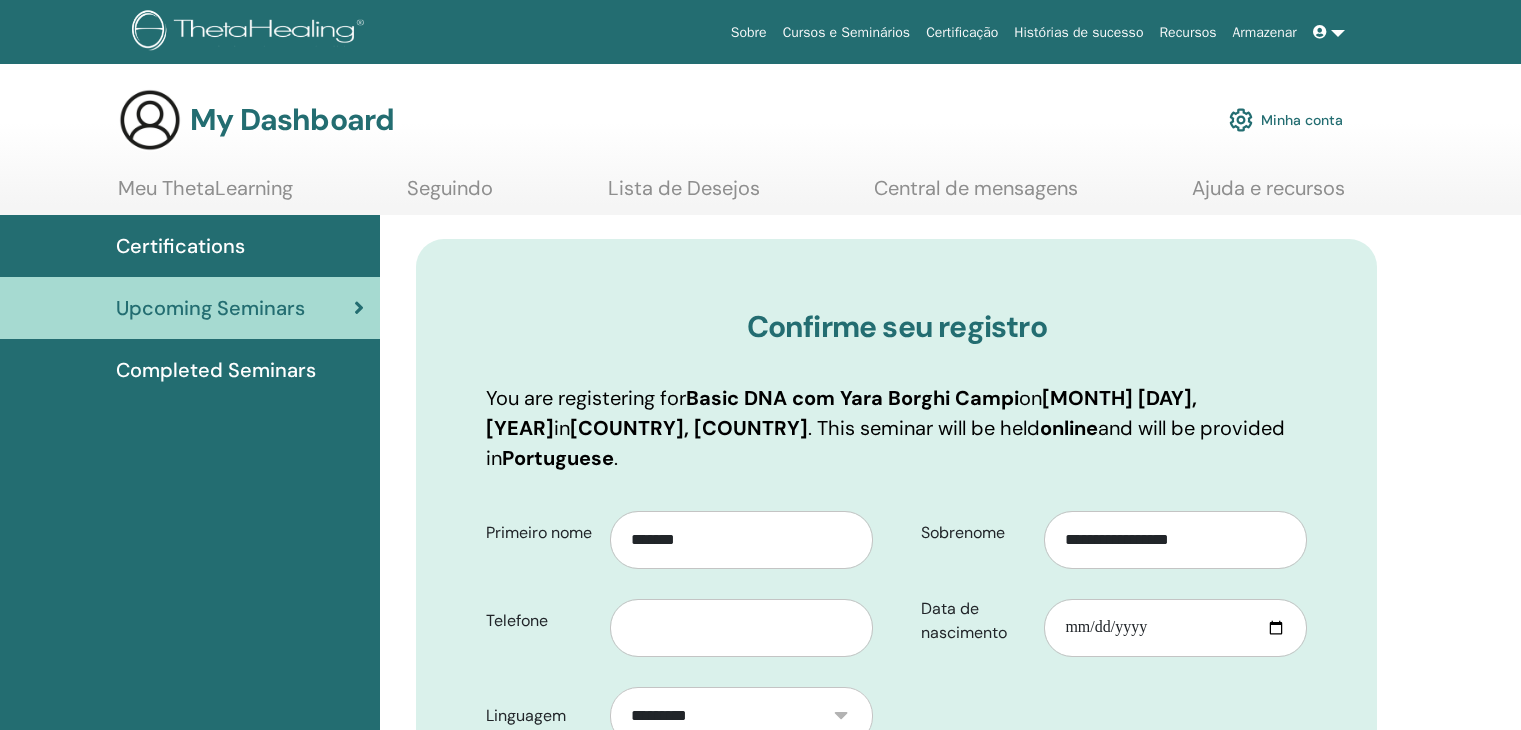 scroll, scrollTop: 0, scrollLeft: 0, axis: both 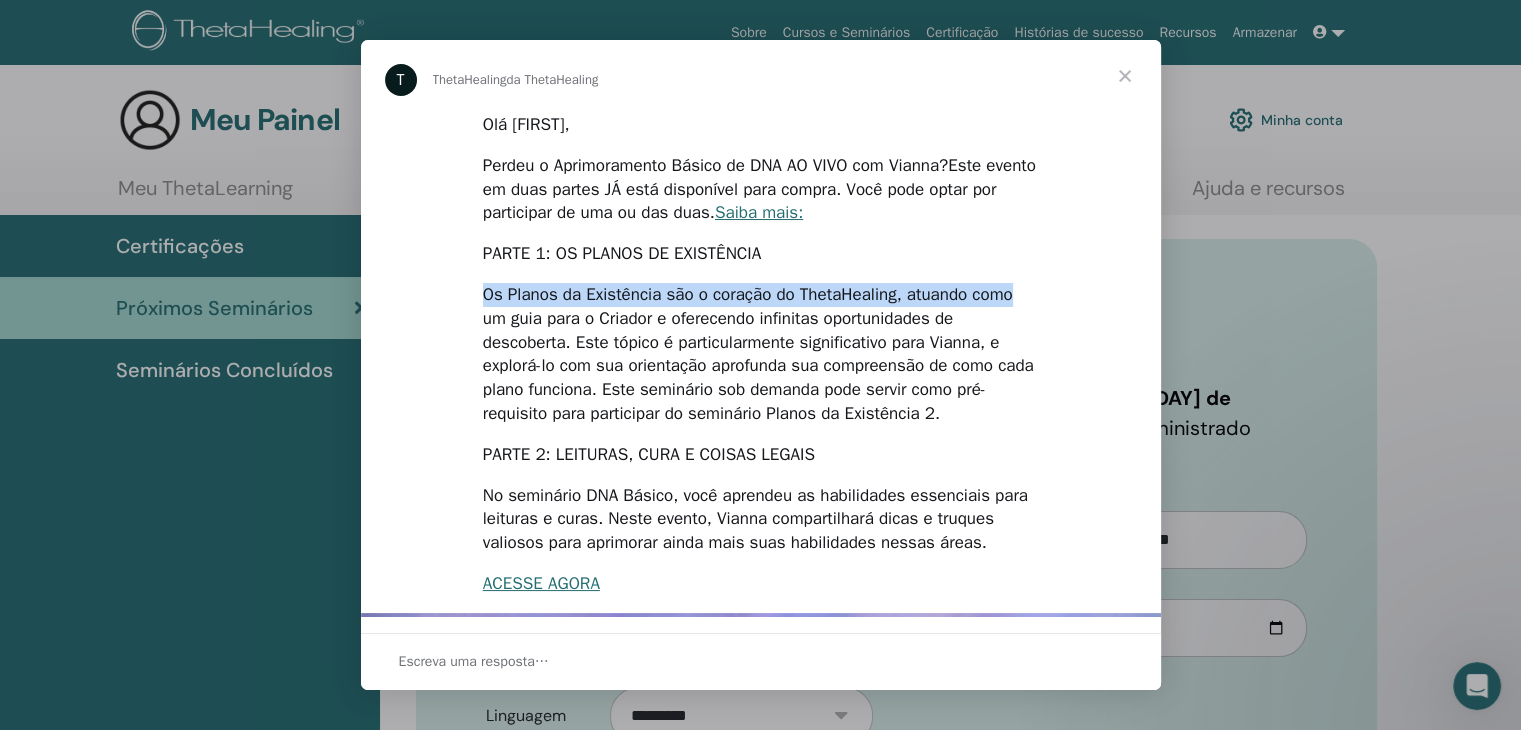 drag, startPoint x: 1148, startPoint y: 256, endPoint x: 1149, endPoint y: 266, distance: 10.049875 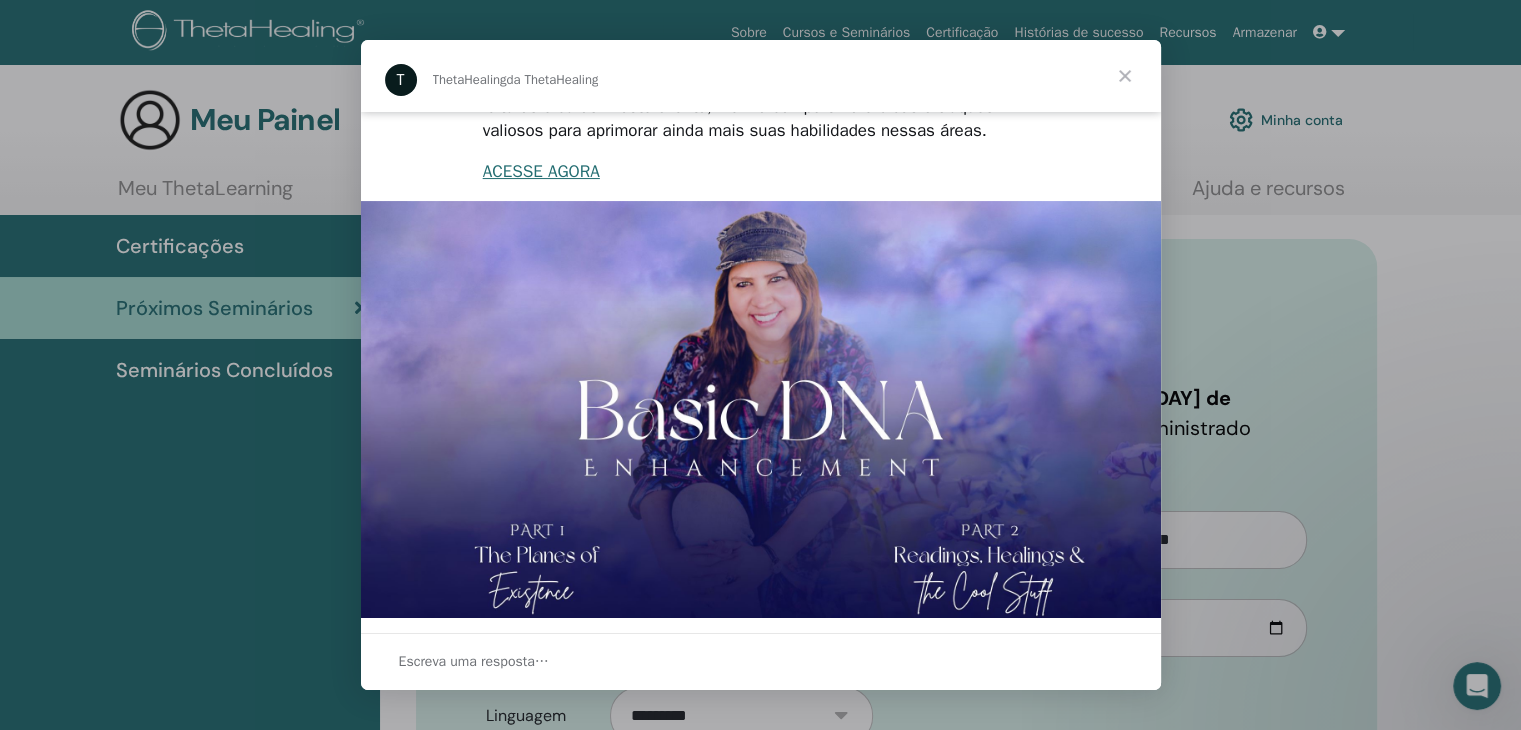 scroll, scrollTop: 437, scrollLeft: 0, axis: vertical 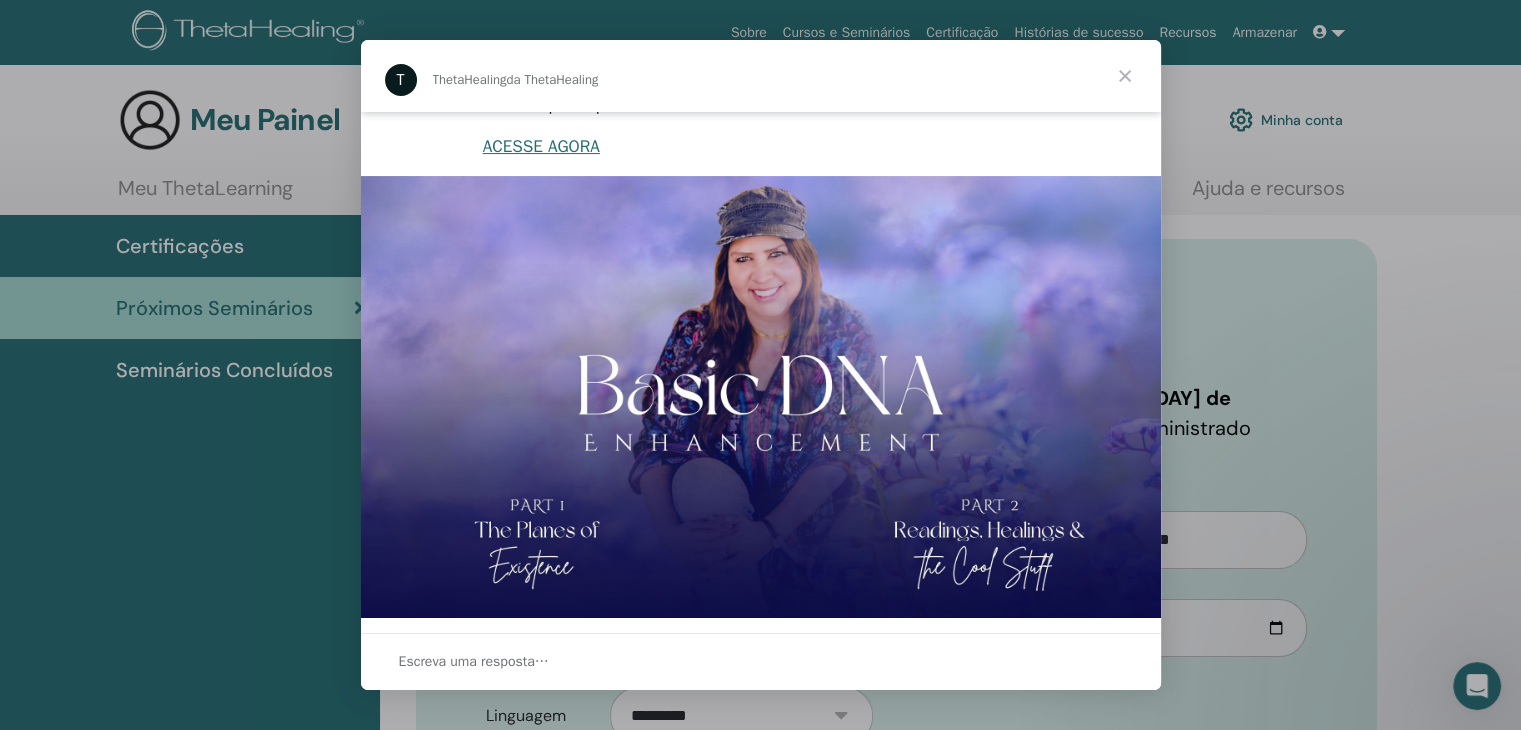 click at bounding box center (1125, 76) 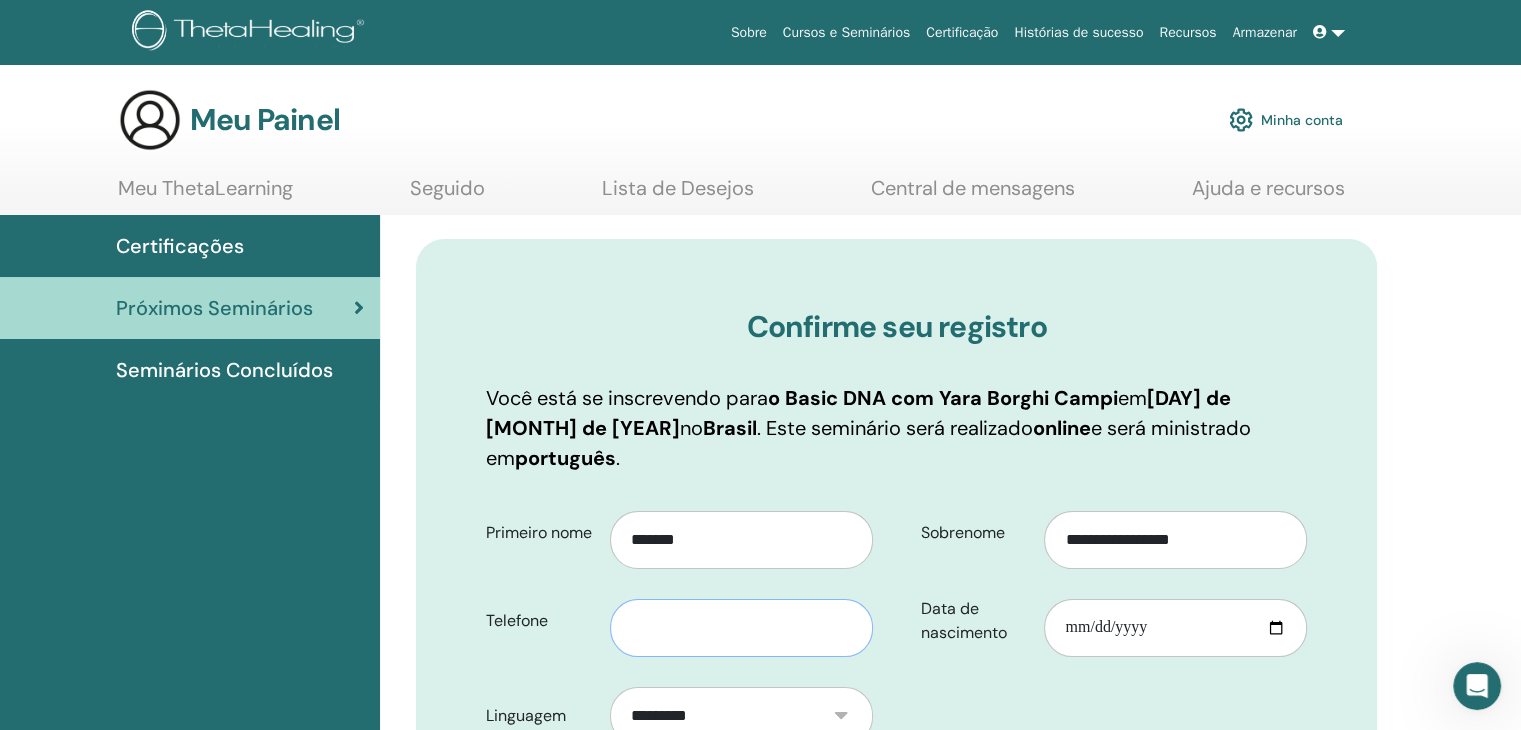 click at bounding box center [741, 628] 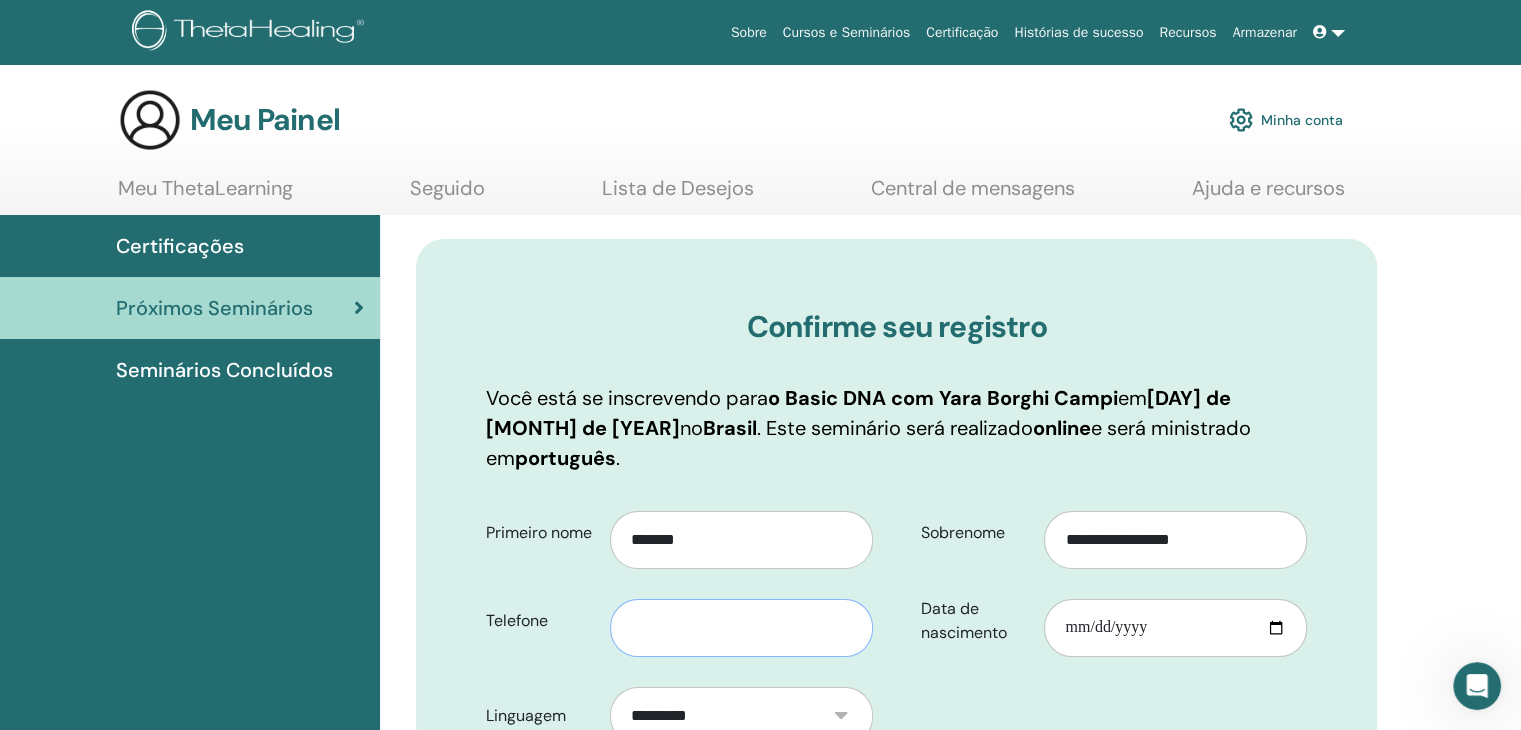 type on "**********" 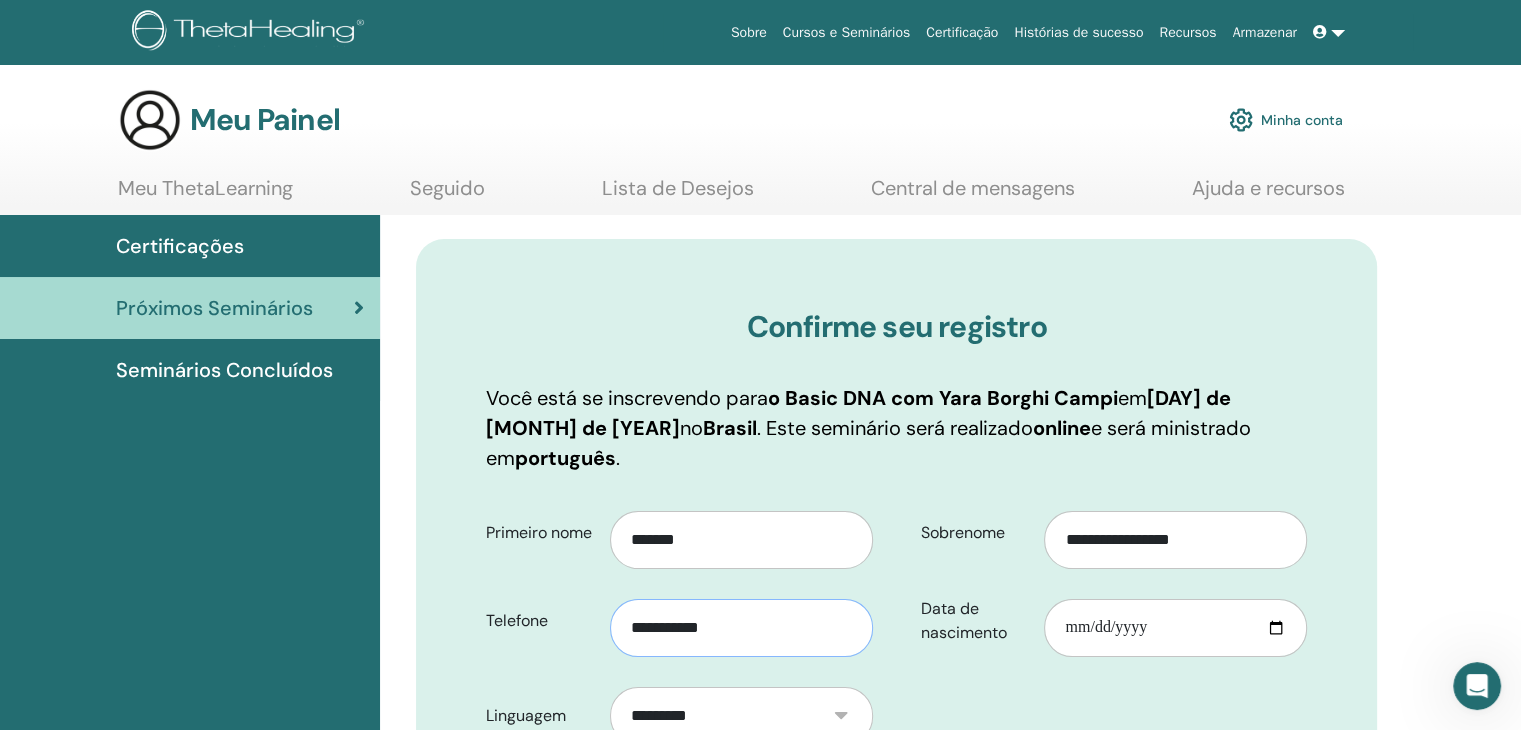 type on "**********" 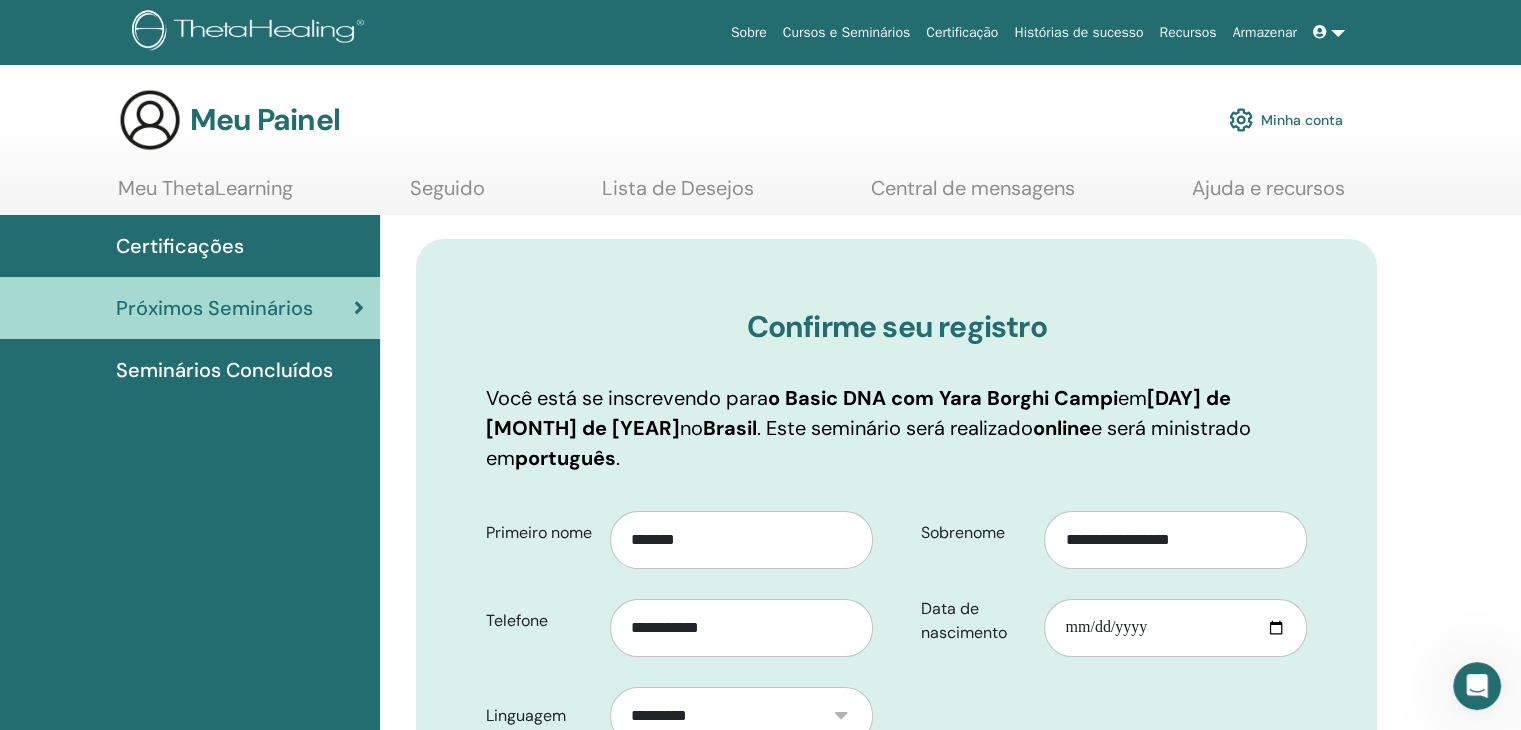 type on "*********" 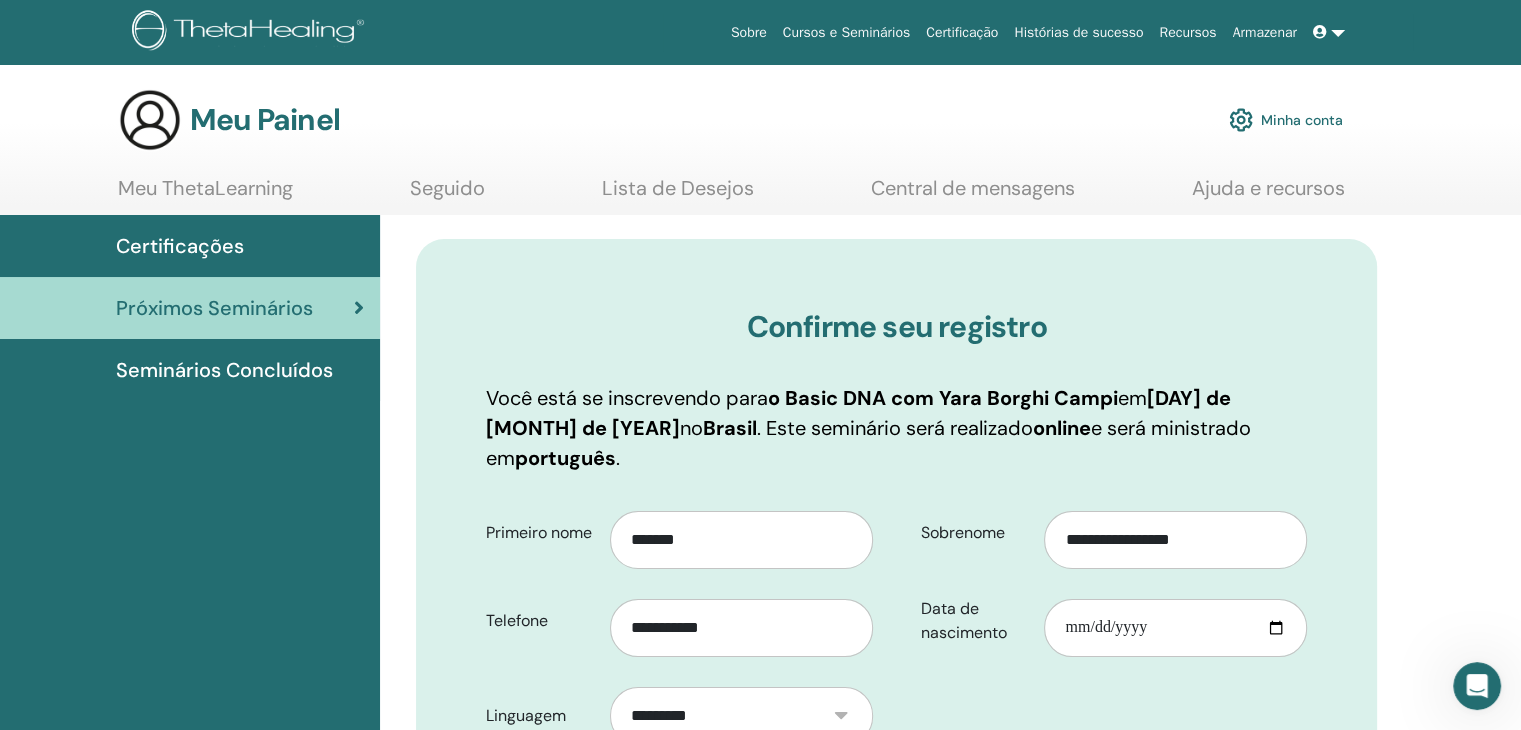 select on "**" 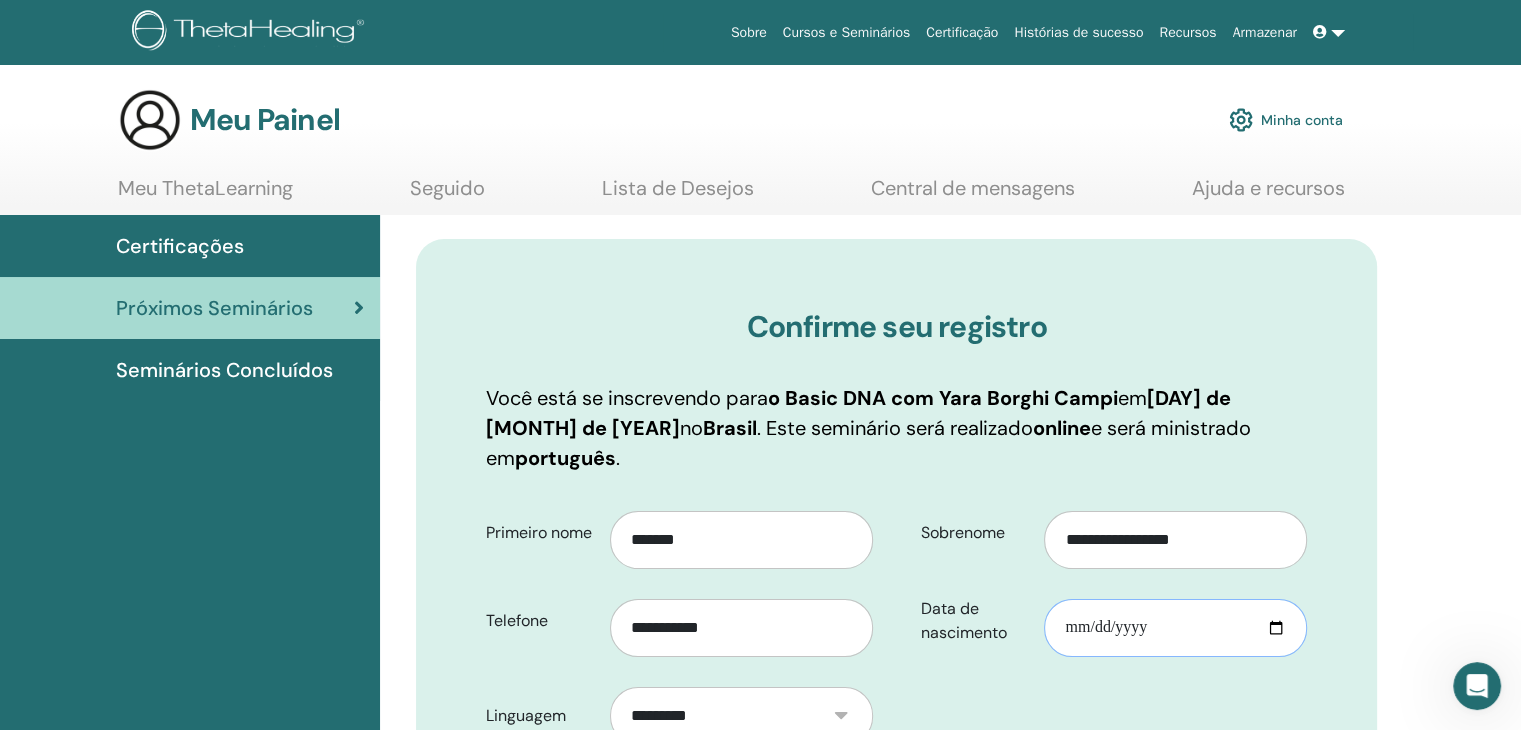 click on "Data de nascimento" at bounding box center [1175, 628] 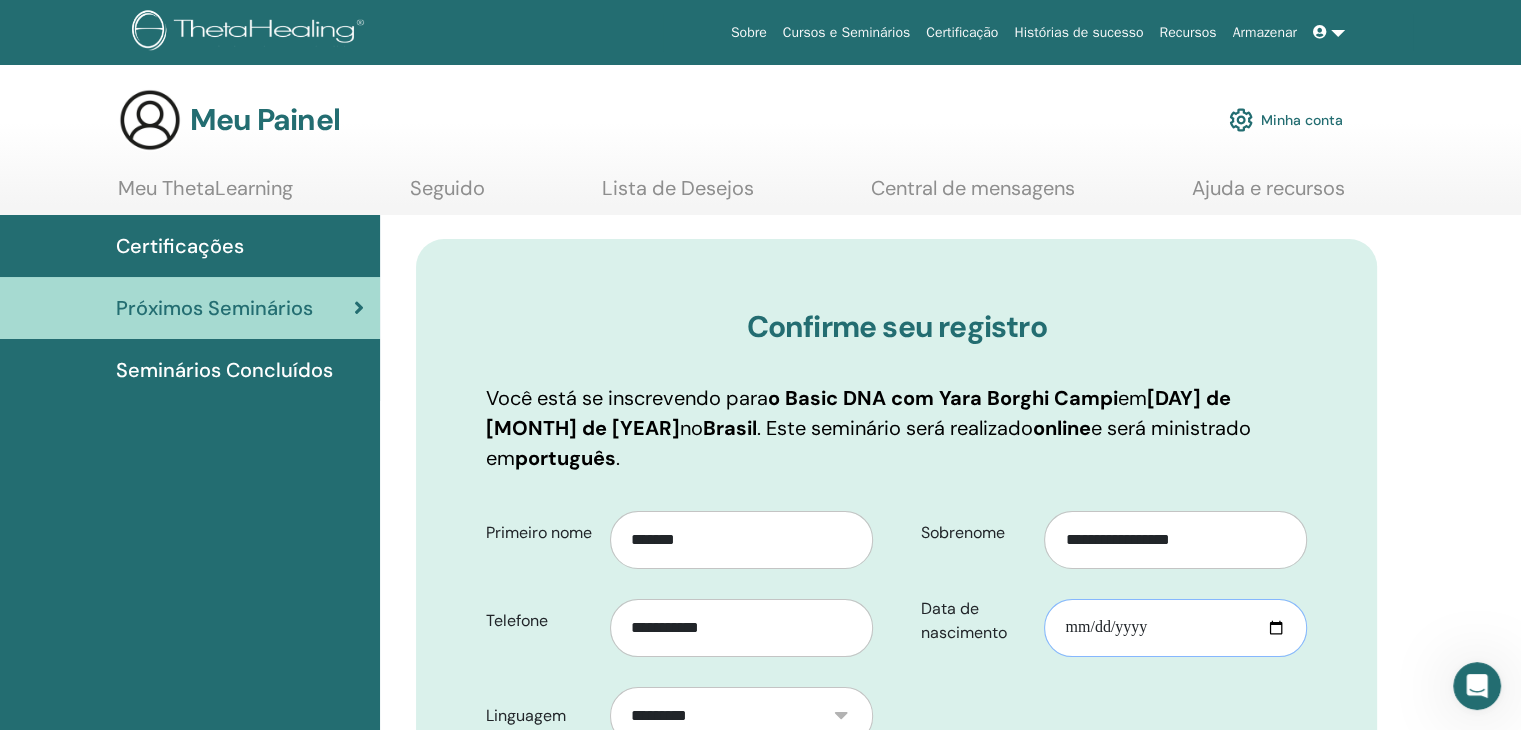 type on "**********" 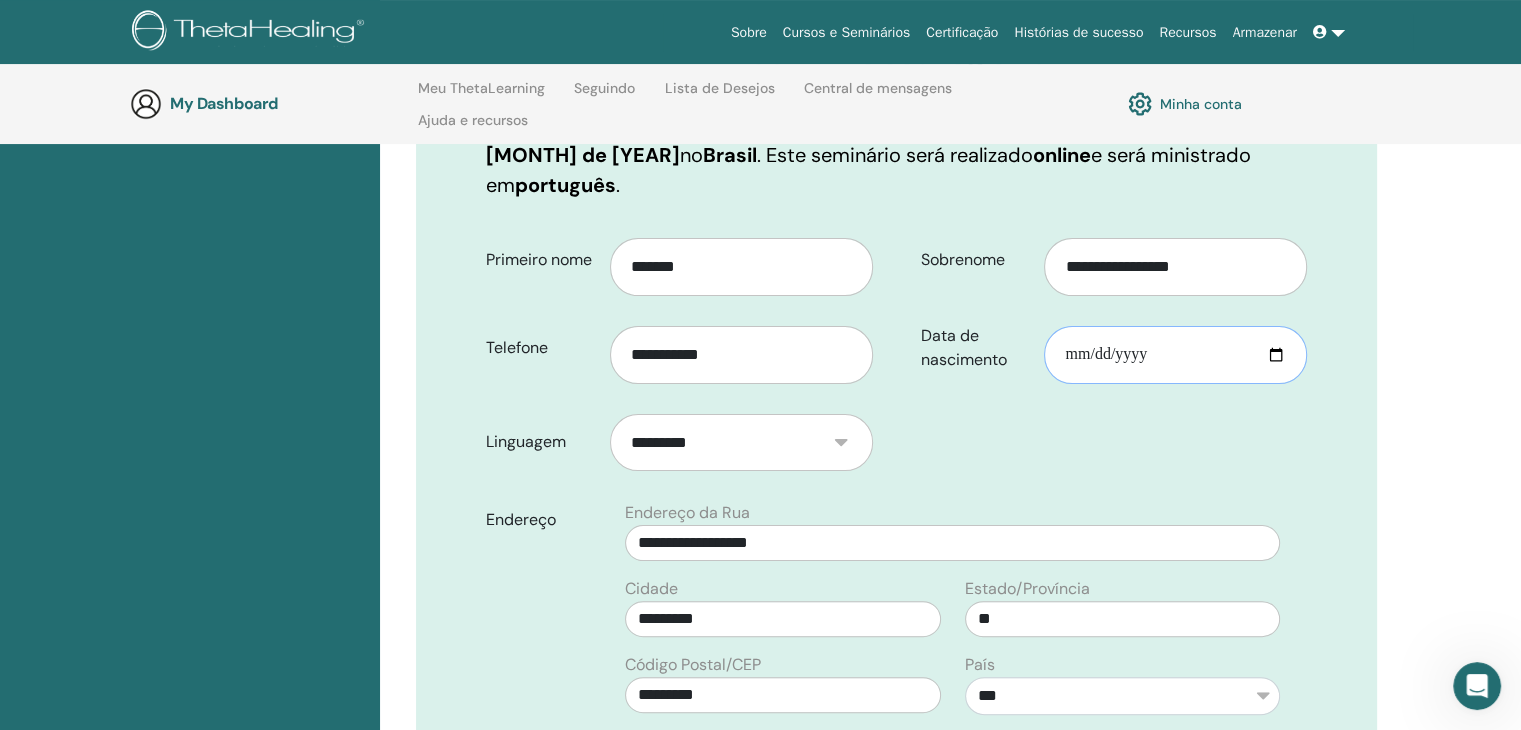 scroll, scrollTop: 356, scrollLeft: 0, axis: vertical 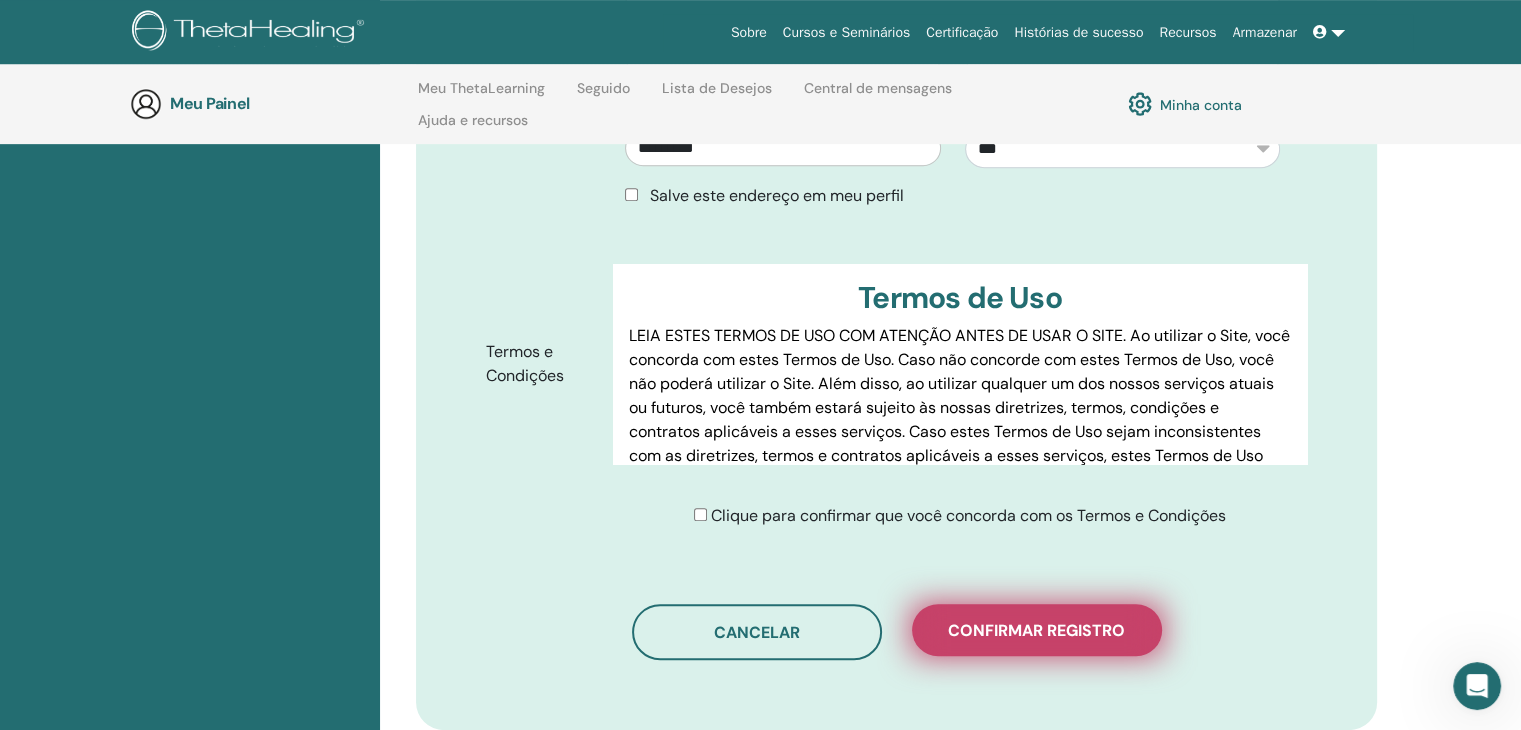 click on "Confirmar registro" at bounding box center (1036, 630) 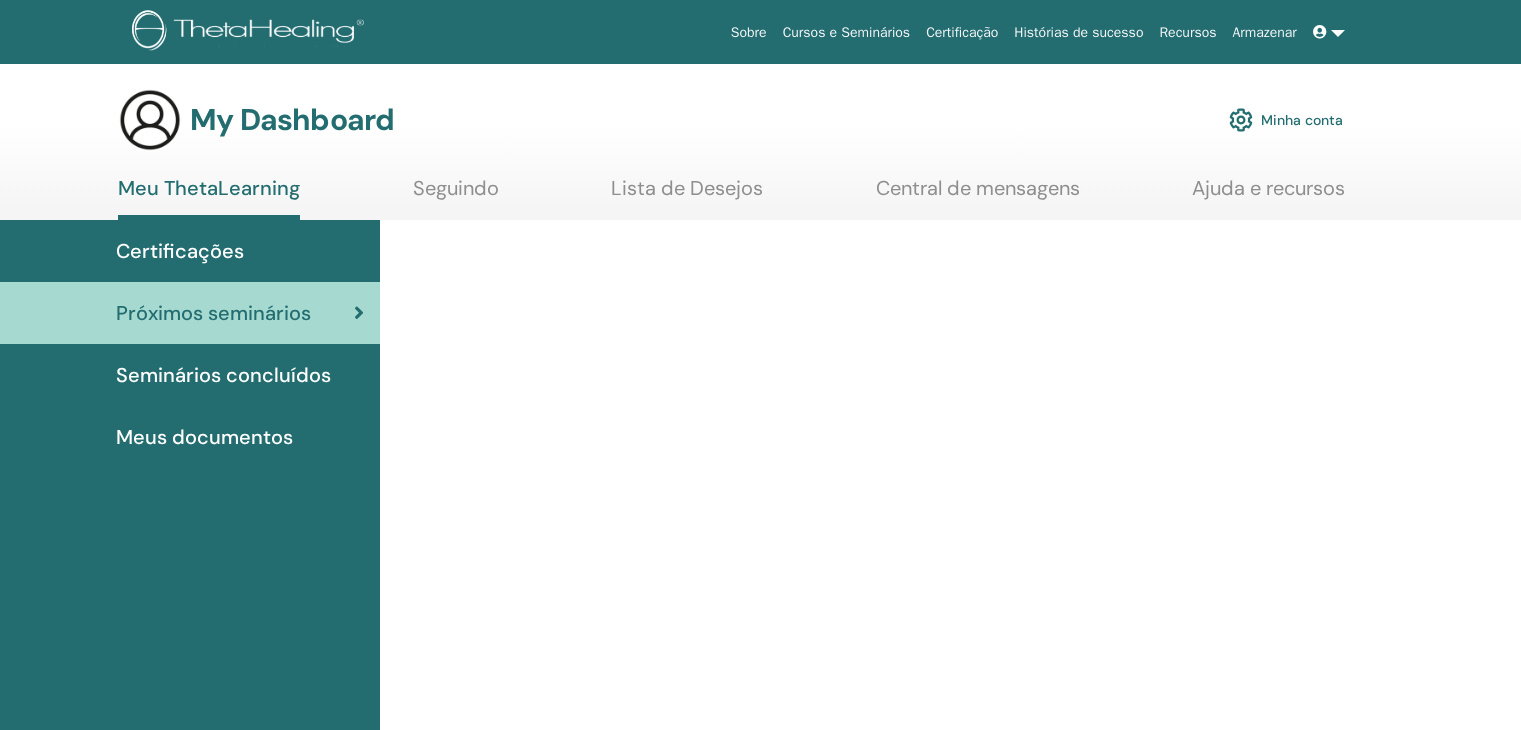 scroll, scrollTop: 0, scrollLeft: 0, axis: both 